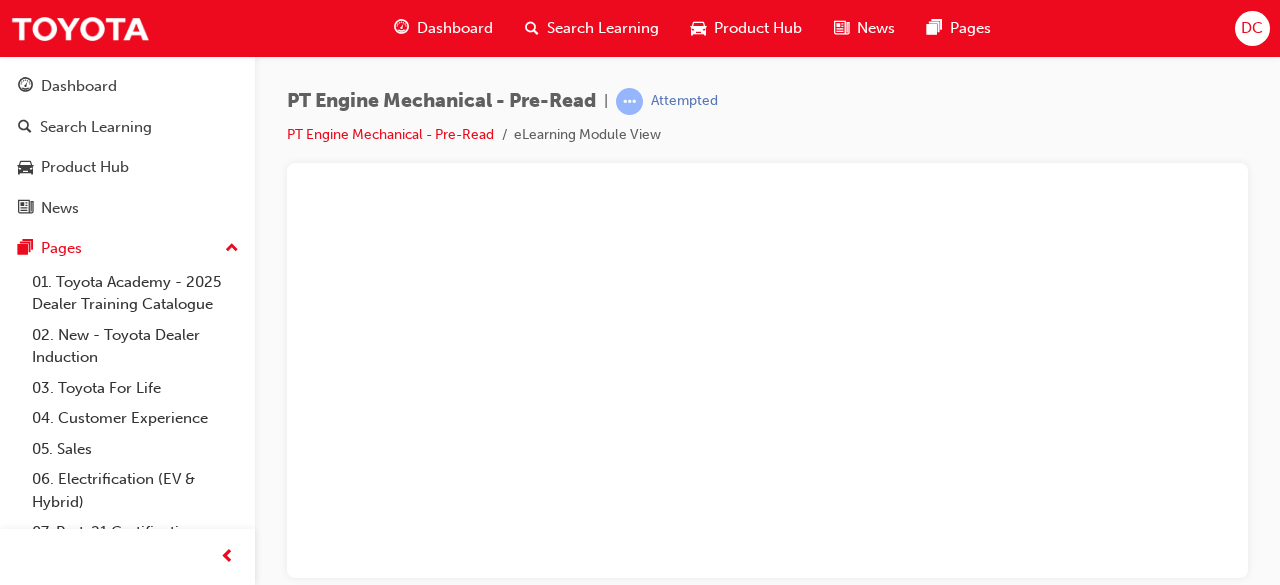 scroll, scrollTop: 0, scrollLeft: 0, axis: both 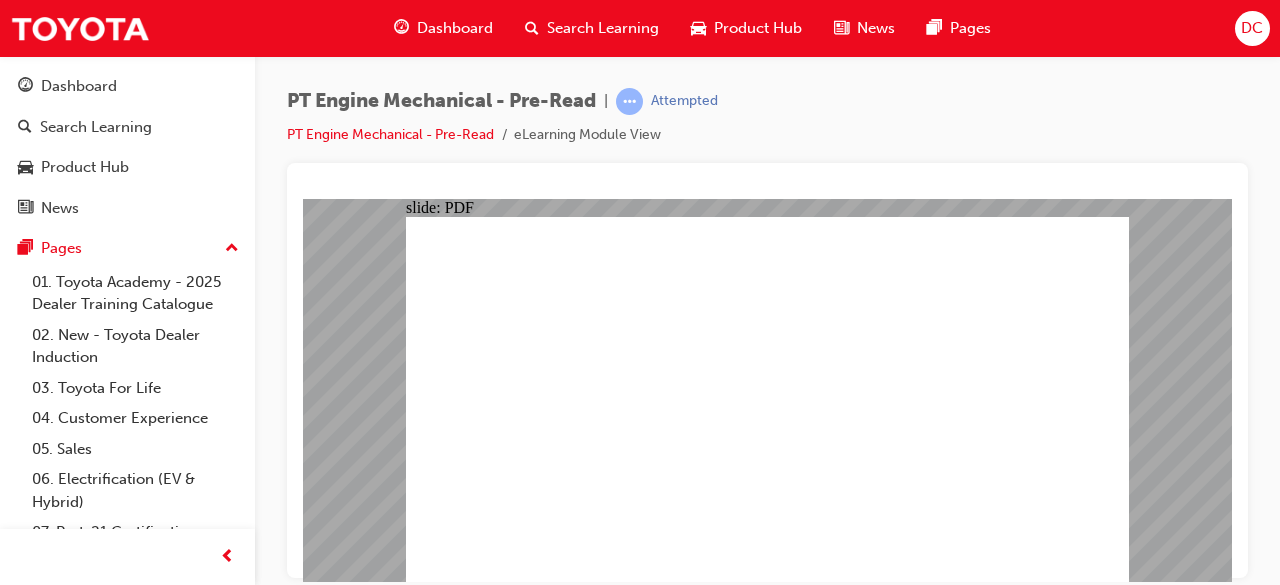 click 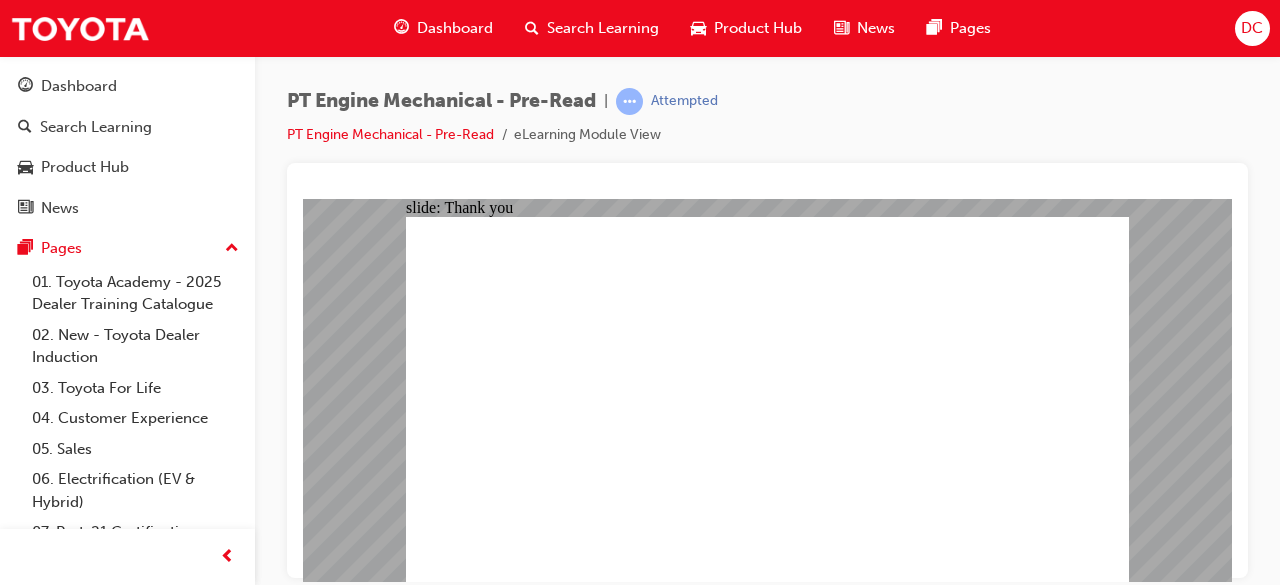 click 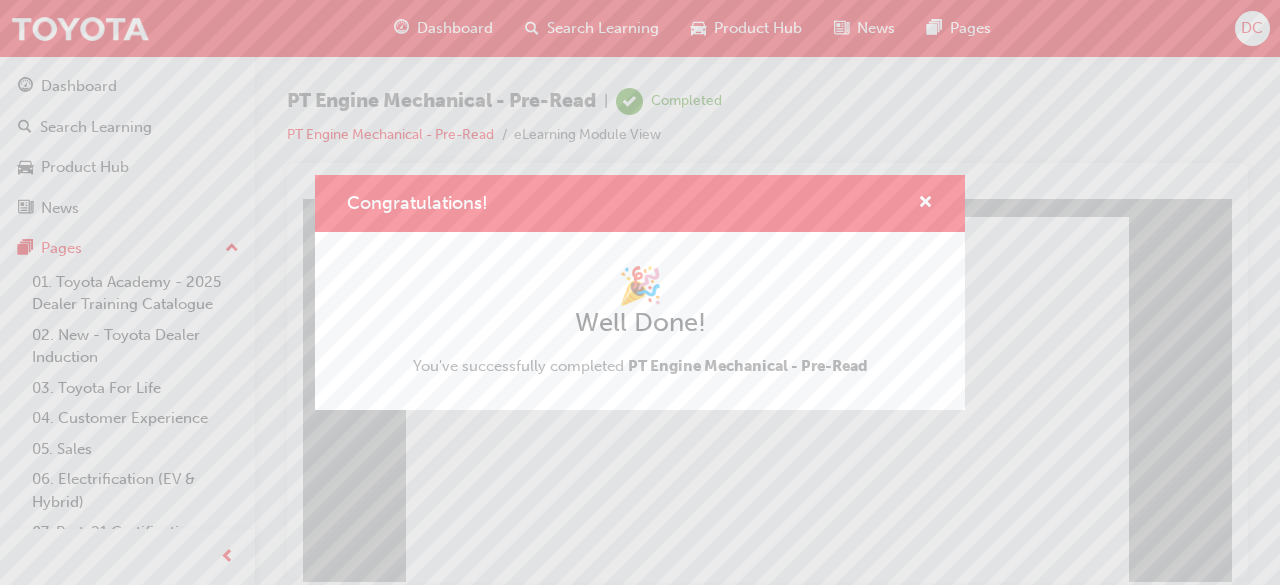 click on "Congratulations! 🎉 Well Done! You've successfully completed   PT Engine Mechanical - Pre-Read" at bounding box center [640, 292] 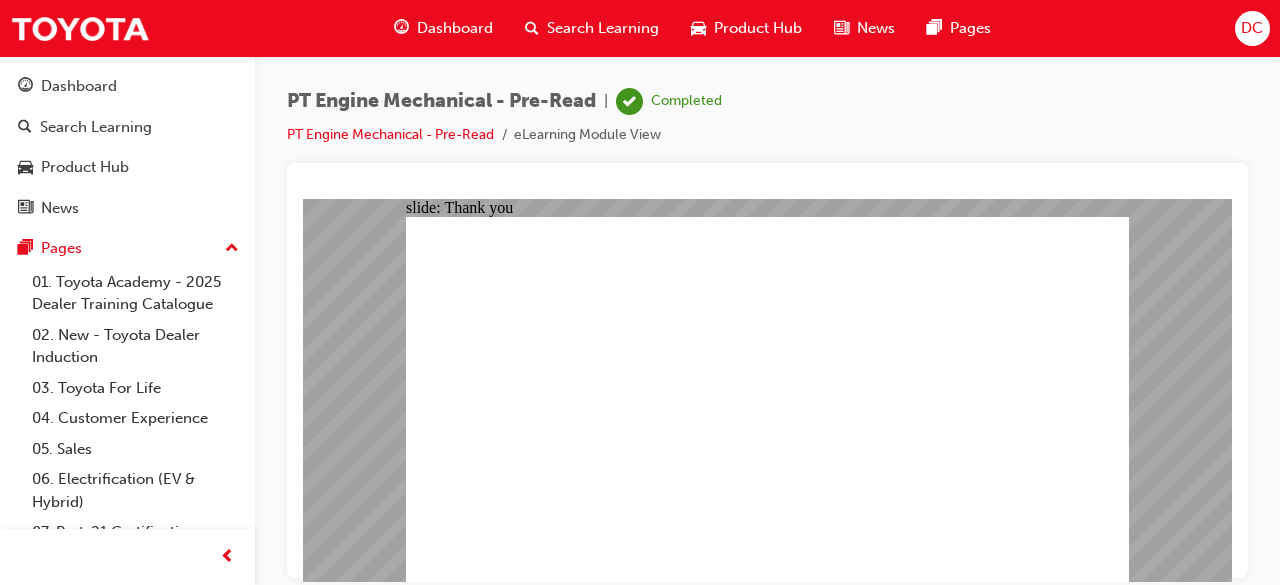 click on "Dashboard" at bounding box center (455, 28) 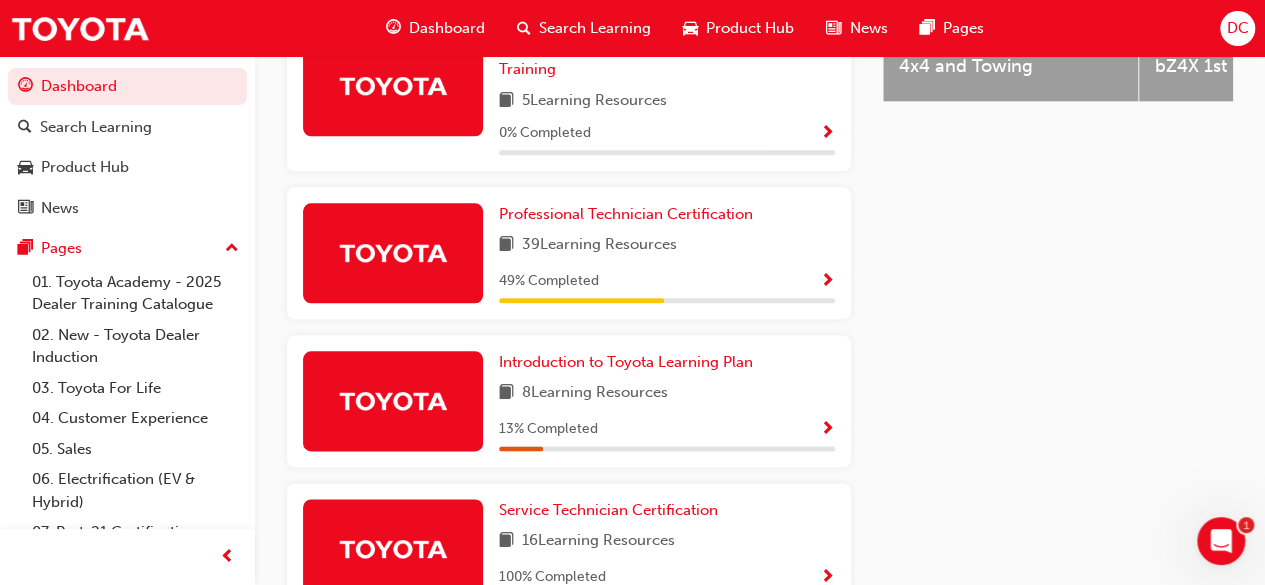 scroll, scrollTop: 1000, scrollLeft: 0, axis: vertical 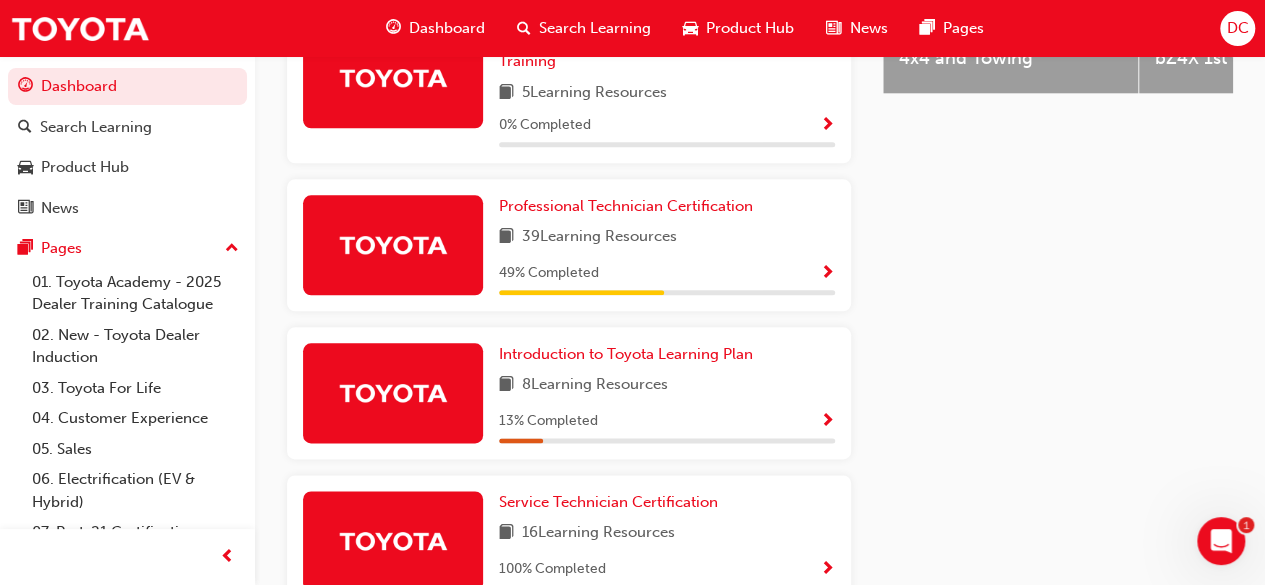 click at bounding box center [827, 274] 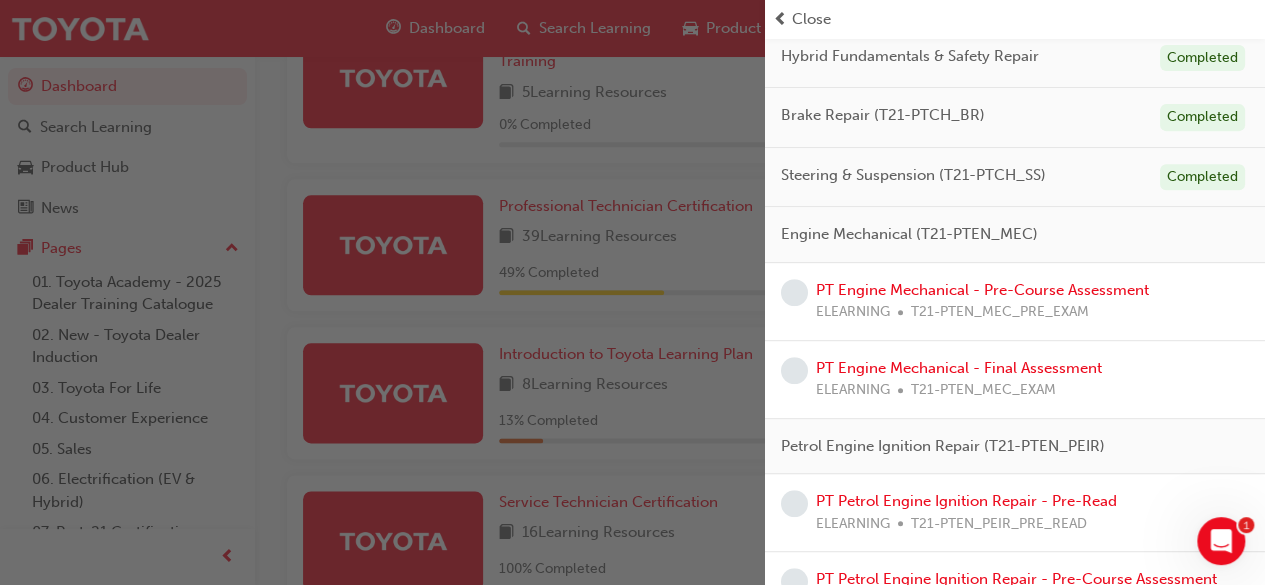 scroll, scrollTop: 360, scrollLeft: 0, axis: vertical 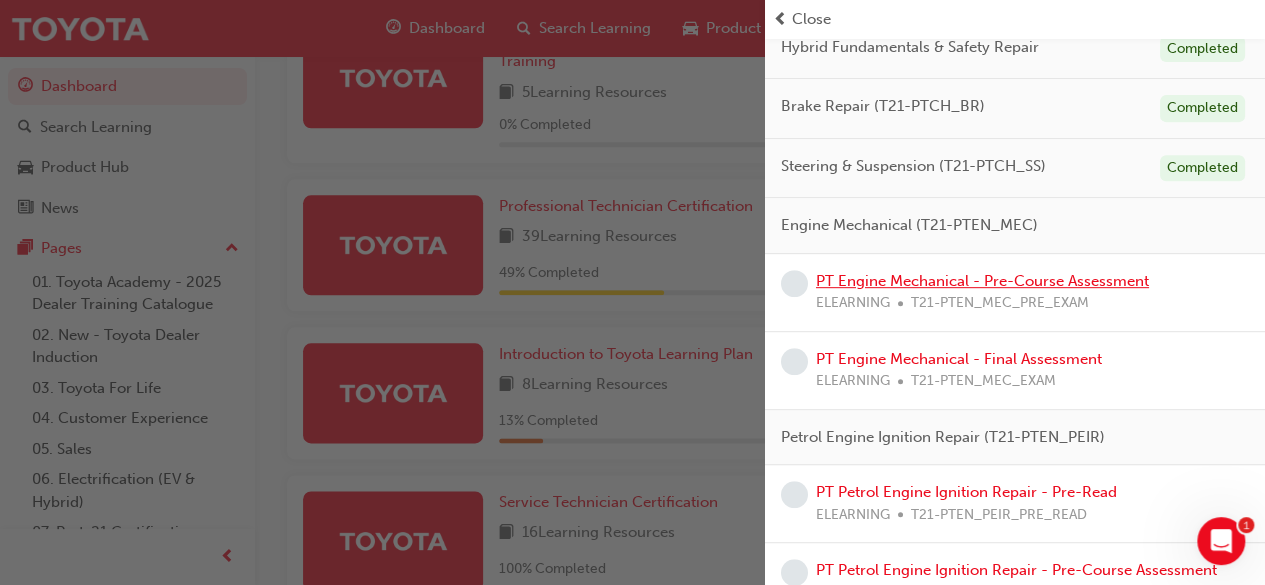 click on "PT Engine Mechanical - Pre-Course Assessment" at bounding box center (982, 281) 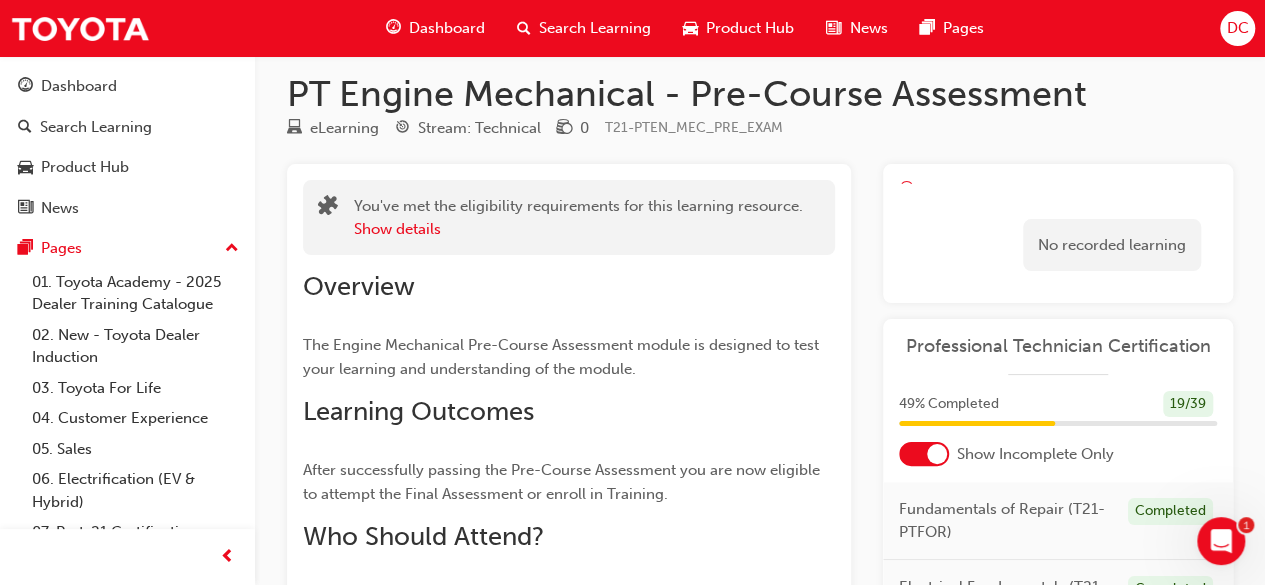 scroll, scrollTop: 0, scrollLeft: 0, axis: both 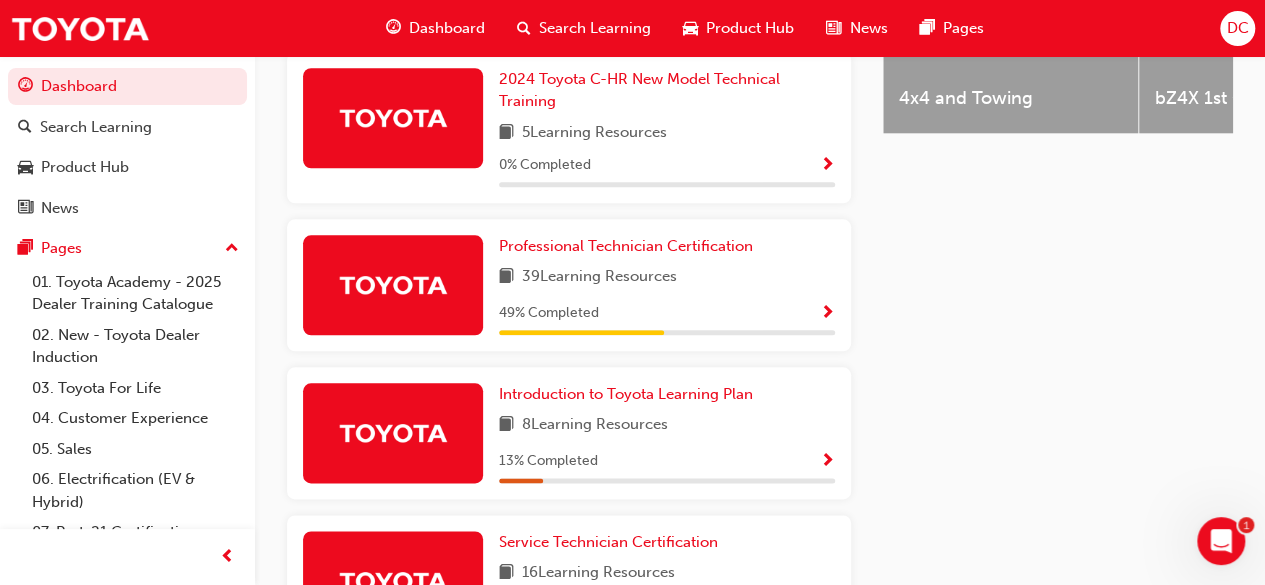 click at bounding box center (827, 314) 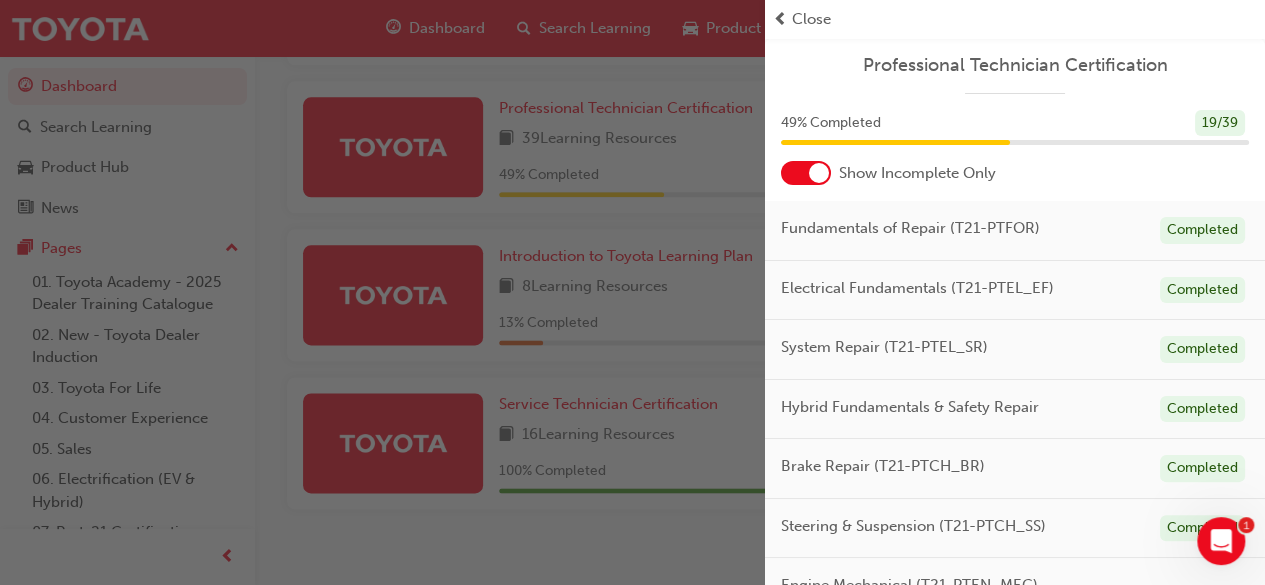 scroll, scrollTop: 1120, scrollLeft: 0, axis: vertical 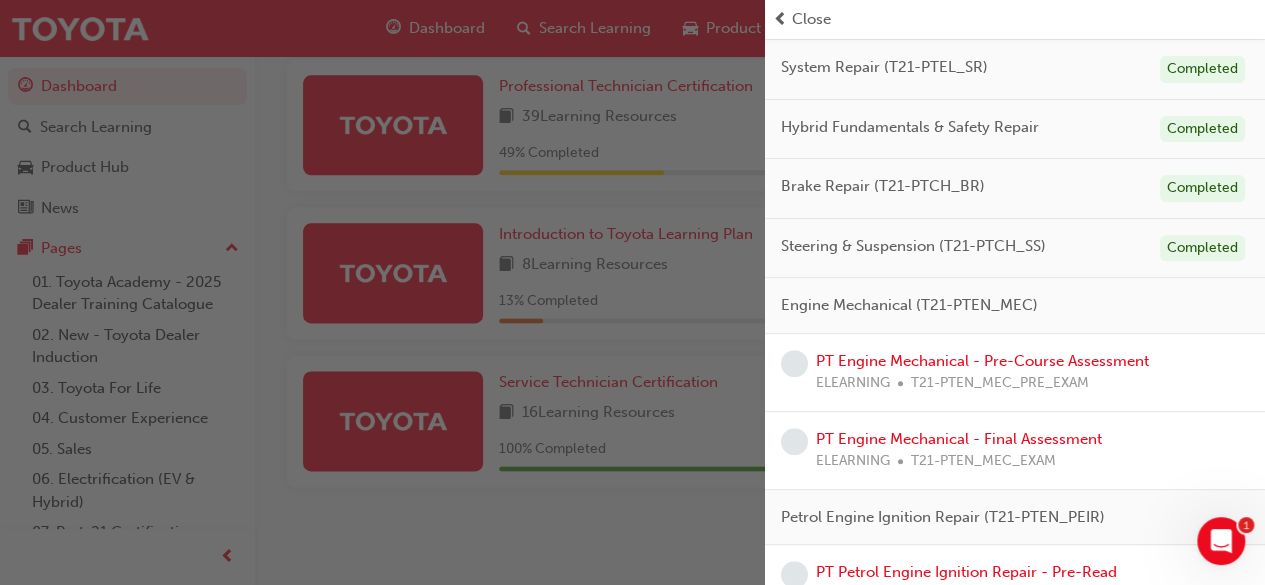click on "T21-PTEN_MEC_PRE_EXAM" at bounding box center (1000, 383) 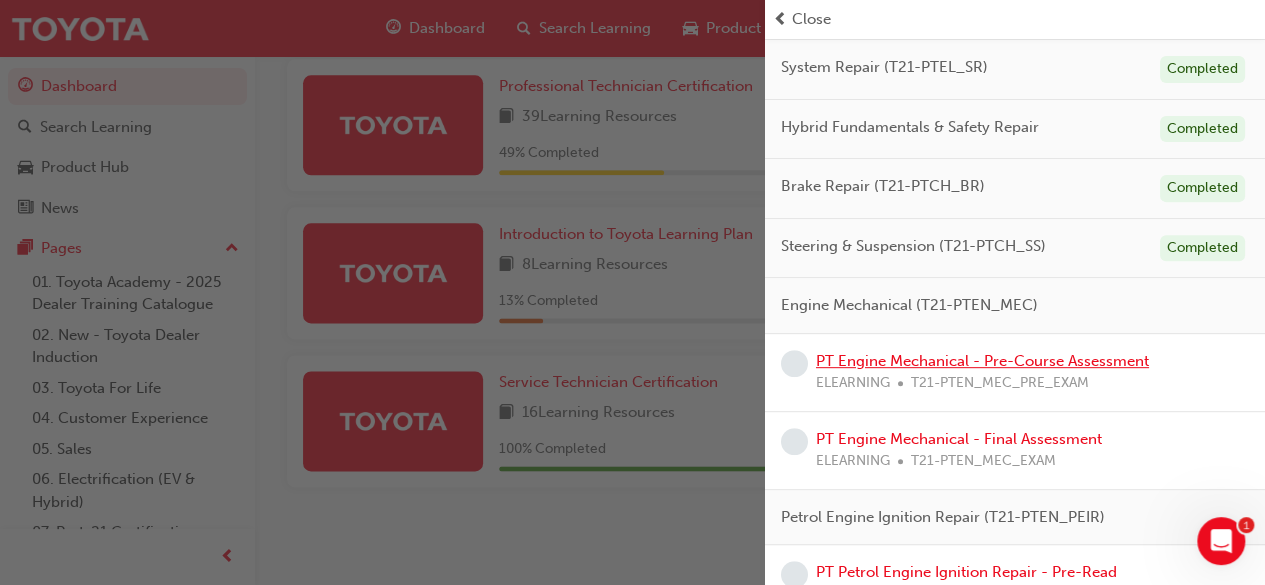 click on "PT Engine Mechanical - Pre-Course Assessment" at bounding box center [982, 361] 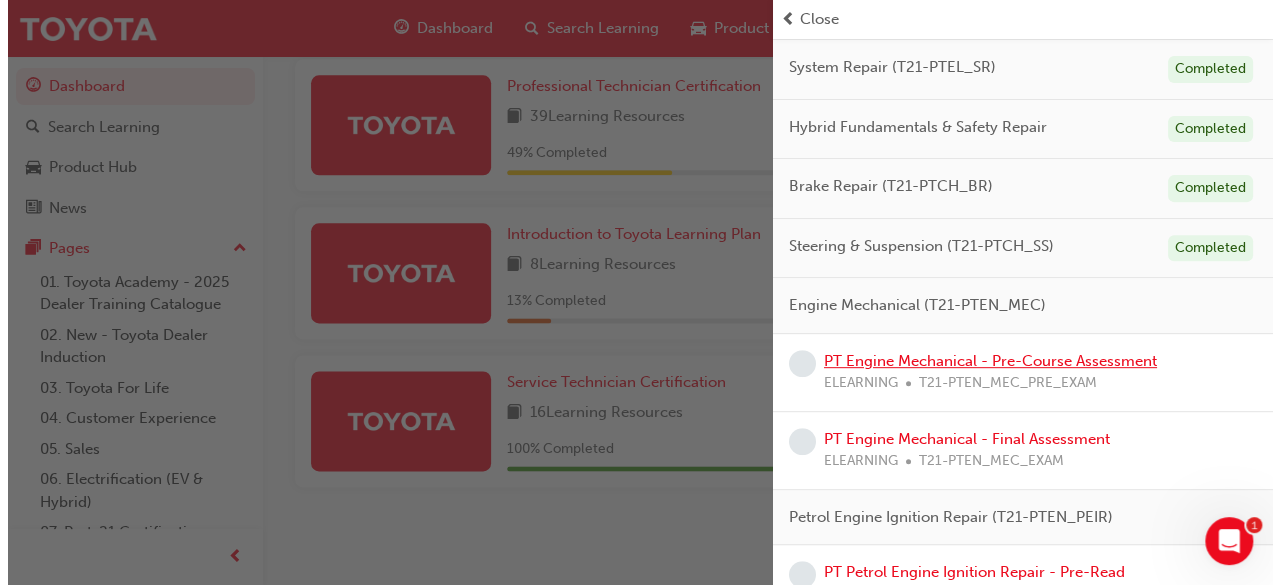 scroll, scrollTop: 0, scrollLeft: 0, axis: both 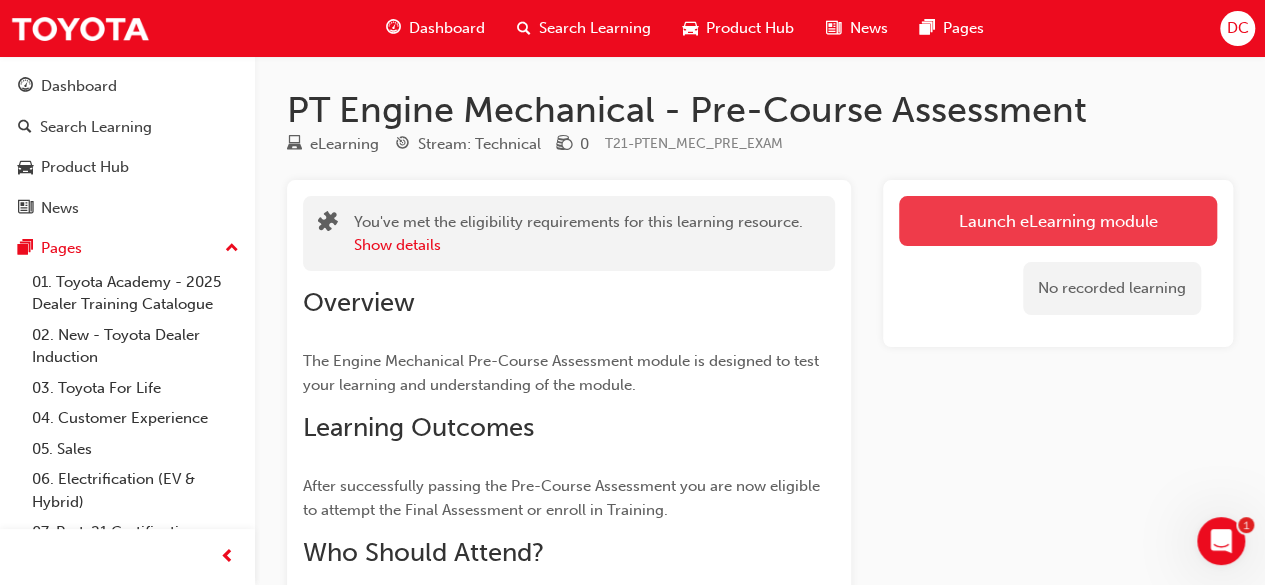 click on "Launch eLearning module" at bounding box center (1058, 221) 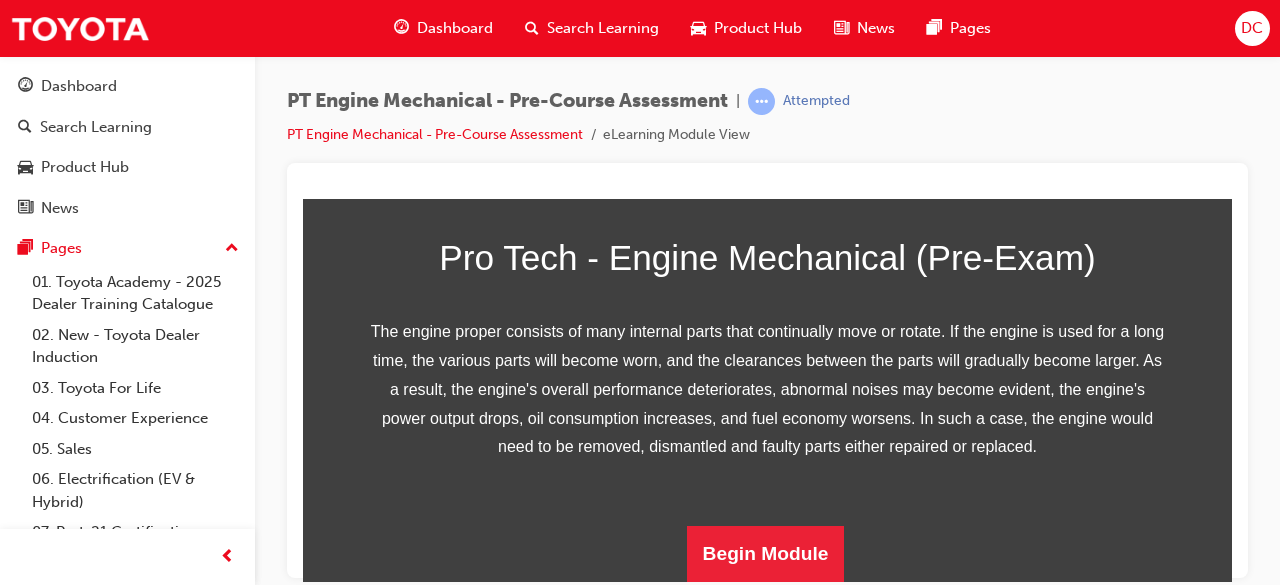 scroll, scrollTop: 454, scrollLeft: 0, axis: vertical 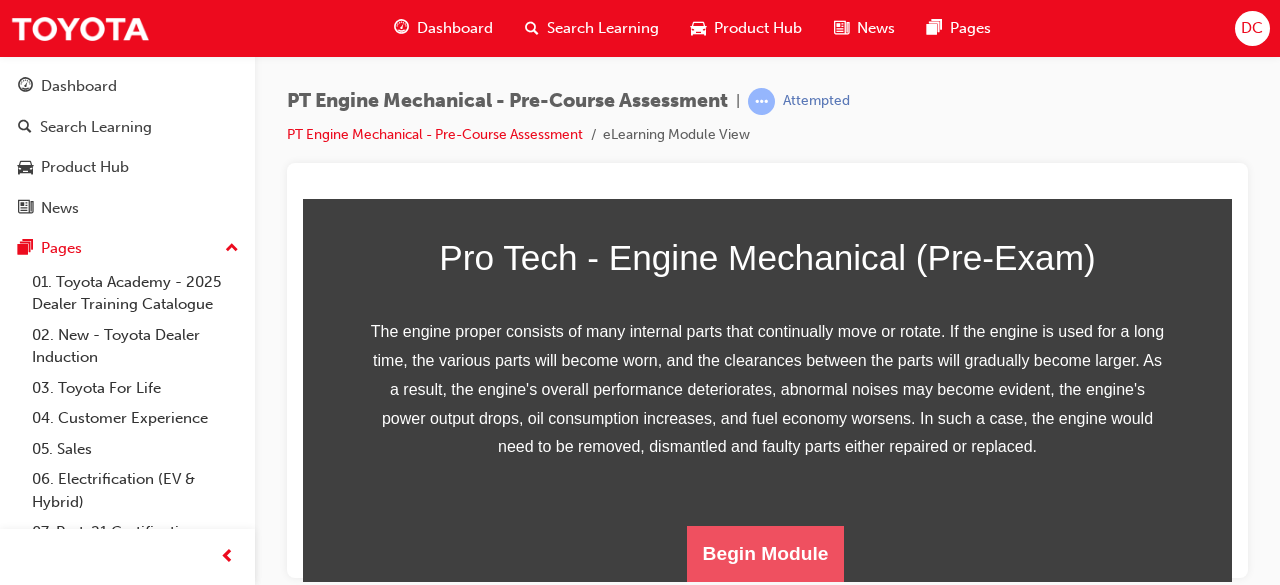 click on "Begin Module" at bounding box center (766, 553) 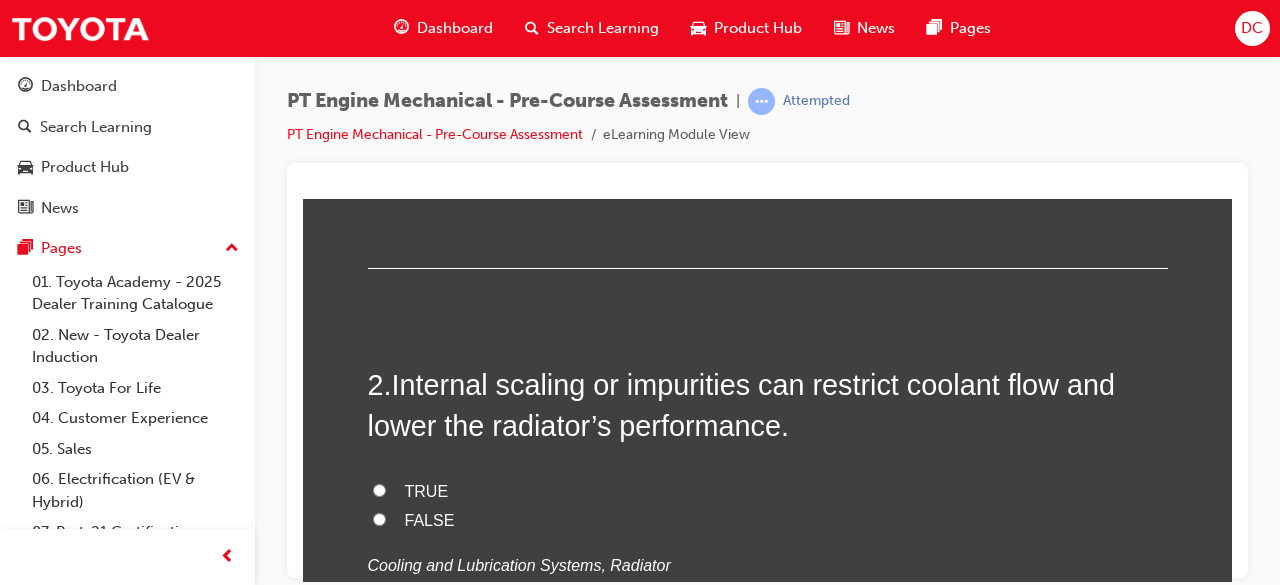 scroll, scrollTop: 0, scrollLeft: 0, axis: both 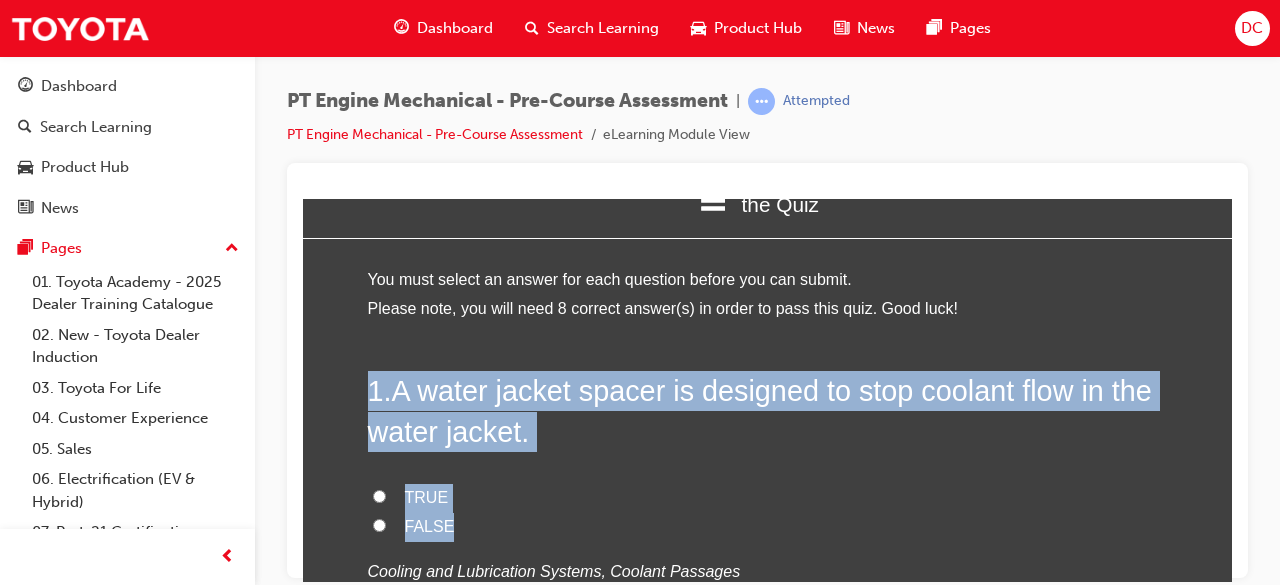 drag, startPoint x: 439, startPoint y: 504, endPoint x: 353, endPoint y: 358, distance: 169.44615 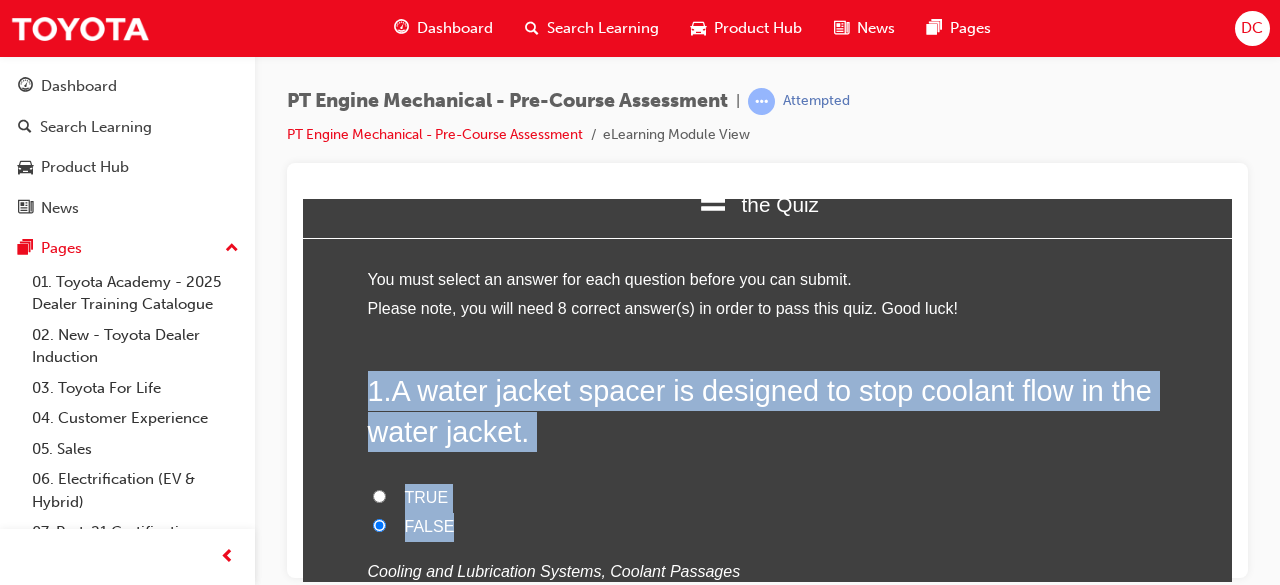 radio on "true" 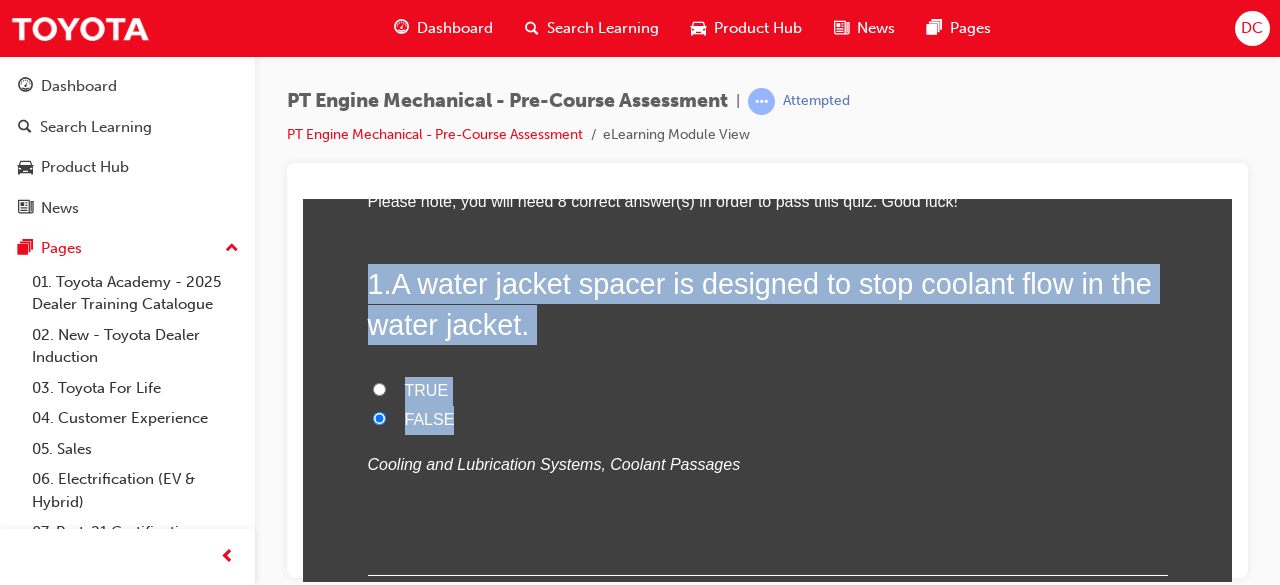 scroll, scrollTop: 160, scrollLeft: 0, axis: vertical 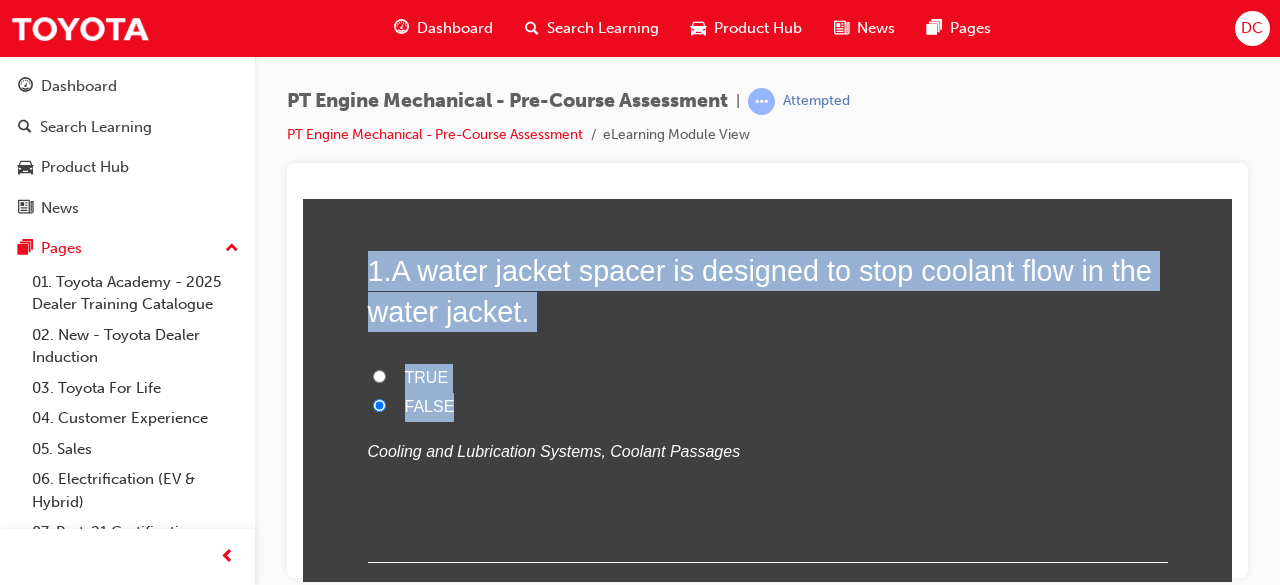 click on "1 . A water jacket spacer is designed to stop coolant flow in the water jacket. TRUE FALSE
Cooling and Lubrication Systems, Coolant Passages" at bounding box center [768, 406] 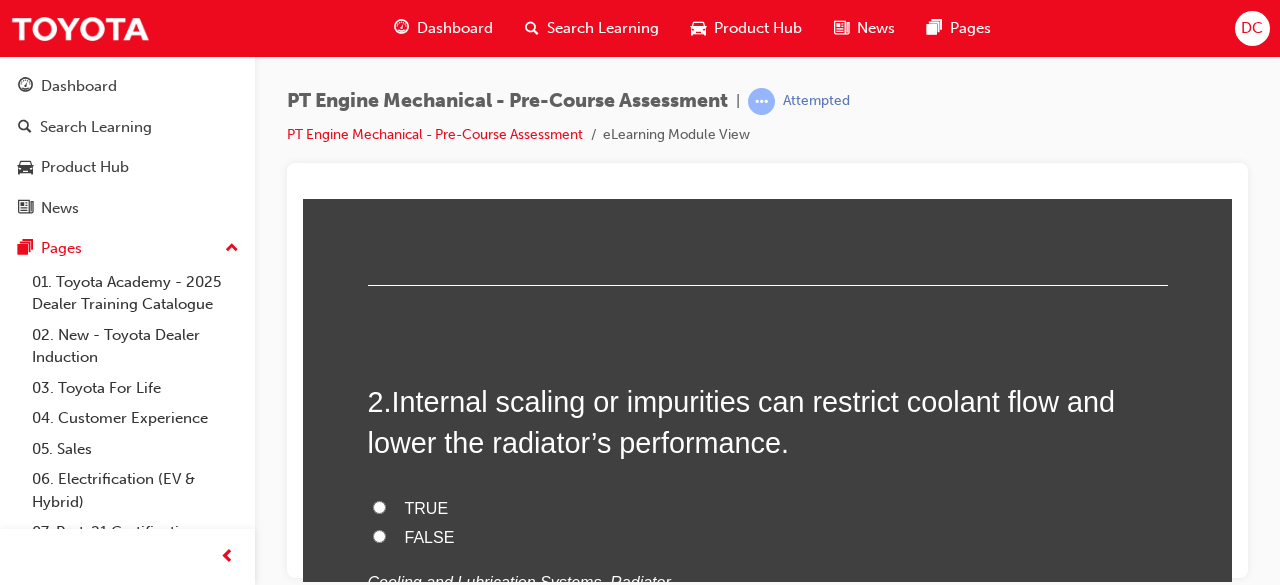scroll, scrollTop: 440, scrollLeft: 0, axis: vertical 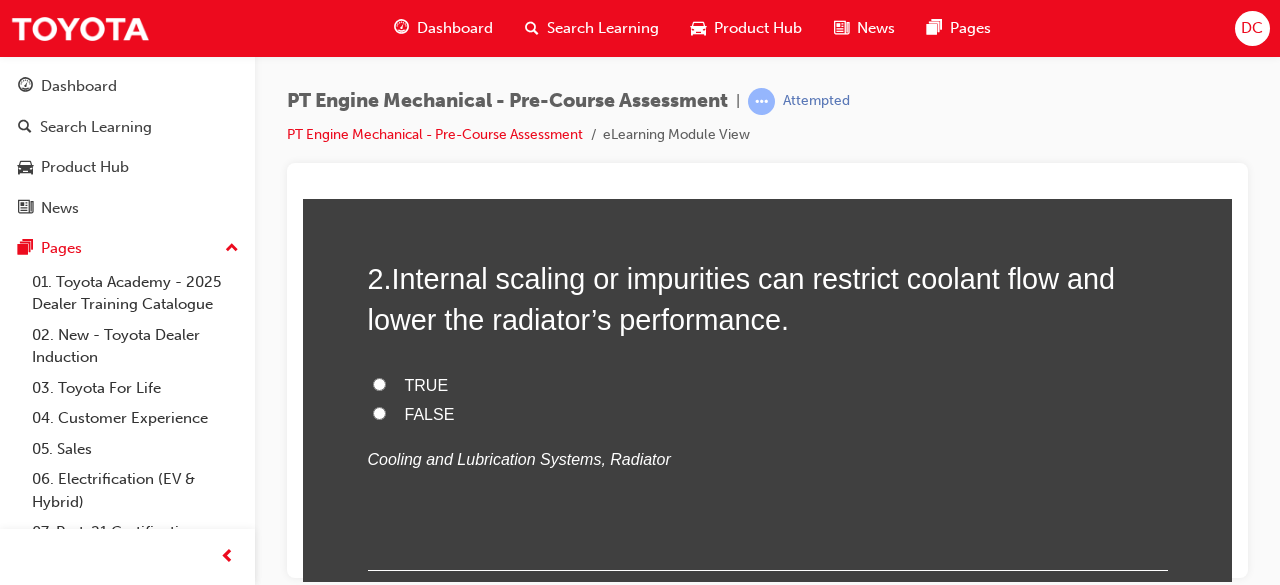 drag, startPoint x: 446, startPoint y: 428, endPoint x: 434, endPoint y: 398, distance: 32.31099 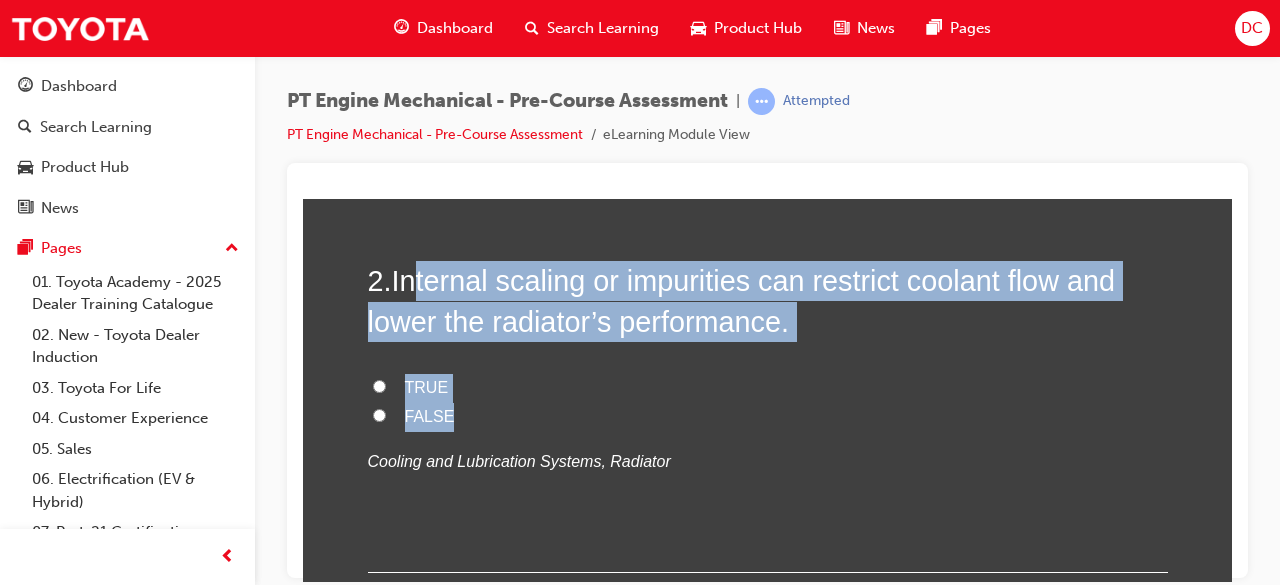 scroll, scrollTop: 550, scrollLeft: 0, axis: vertical 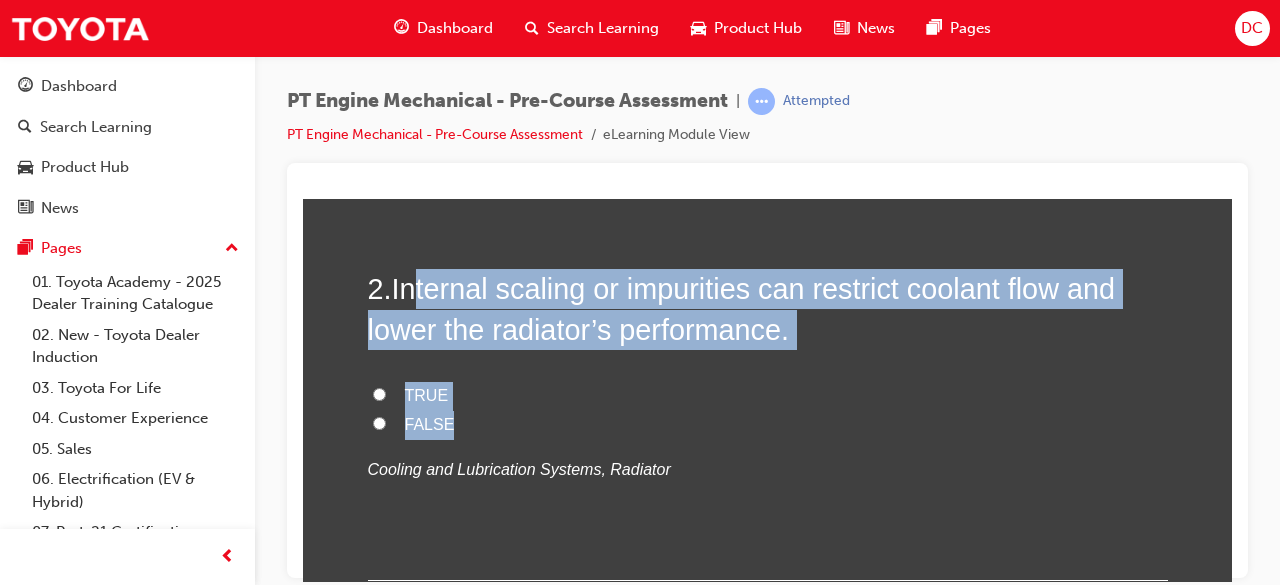 drag, startPoint x: 441, startPoint y: 420, endPoint x: 410, endPoint y: 210, distance: 212.27576 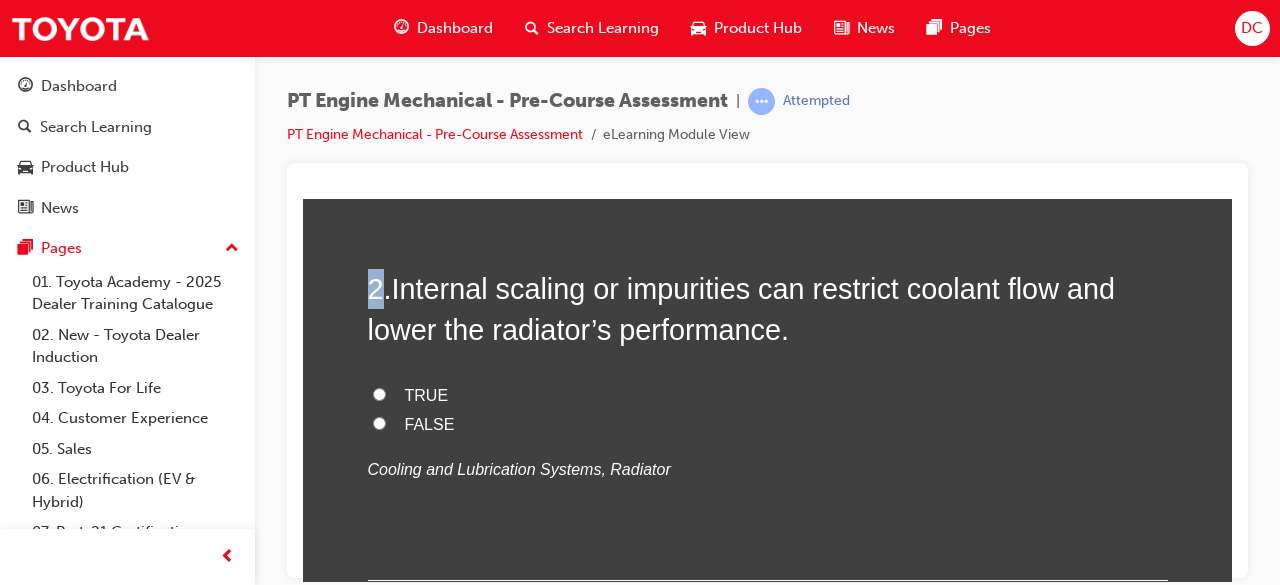 click on "1 . A water jacket spacer is designed to stop coolant flow in the water jacket. TRUE FALSE
Cooling and Lubrication Systems, Coolant Passages 2 . Internal scaling or impurities can restrict coolant flow and lower the radiator’s performance. TRUE FALSE
Cooling and Lubrication Systems, Radiator 3 . For select fit cylinder head gaskets, the gasket thickness is selected to improve compression ratio precision according to the engine. TRUE FALSE
Diesel Mechanical, Head Gasket 4 . In a 1HDFTE engine, the four-valve mechanism consists of the valve rocker arm and valve bridge. TRUE FALSE
Diesel Mechanical, Valve Mechanism 5 . The valve train synchronises the opening of the intake and exhaust valves in time with the pistons’ strokes. TRUE FALSE
Engine components, Valve Mechanism 6 . The mechanical lifter uses oil pressure and spring force to maintain a constant zero valve lash. FALSE TRUE
Engine components, Valve Mechanism 7 . What component is the engine serial number stamp located on?
8" at bounding box center [768, 1915] 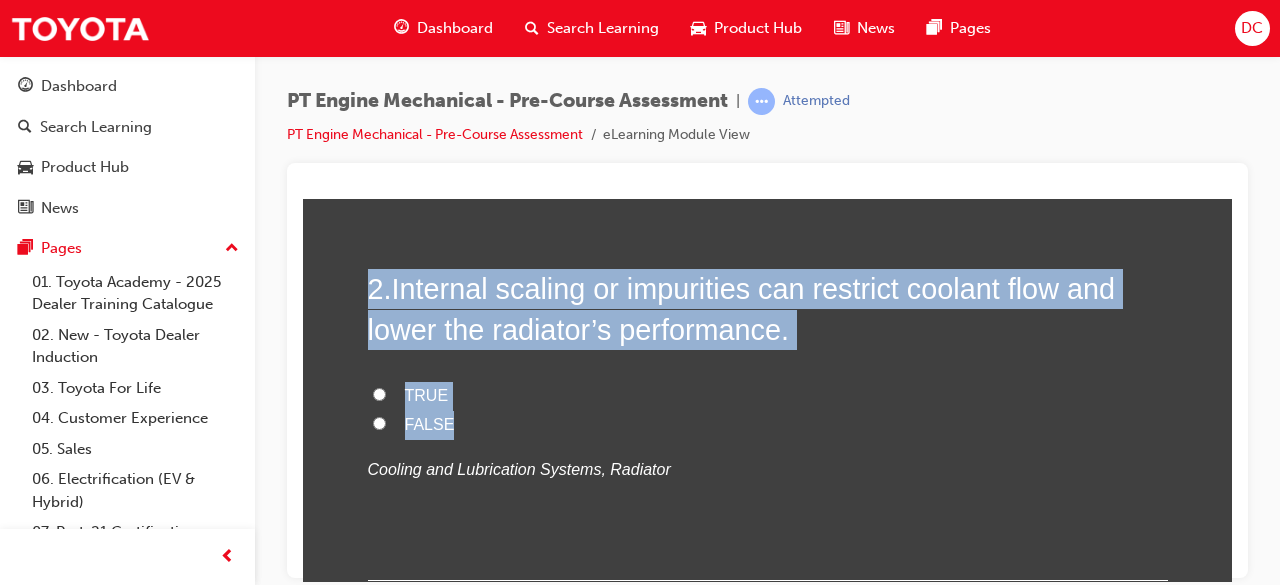drag, startPoint x: 443, startPoint y: 432, endPoint x: 355, endPoint y: 298, distance: 160.3122 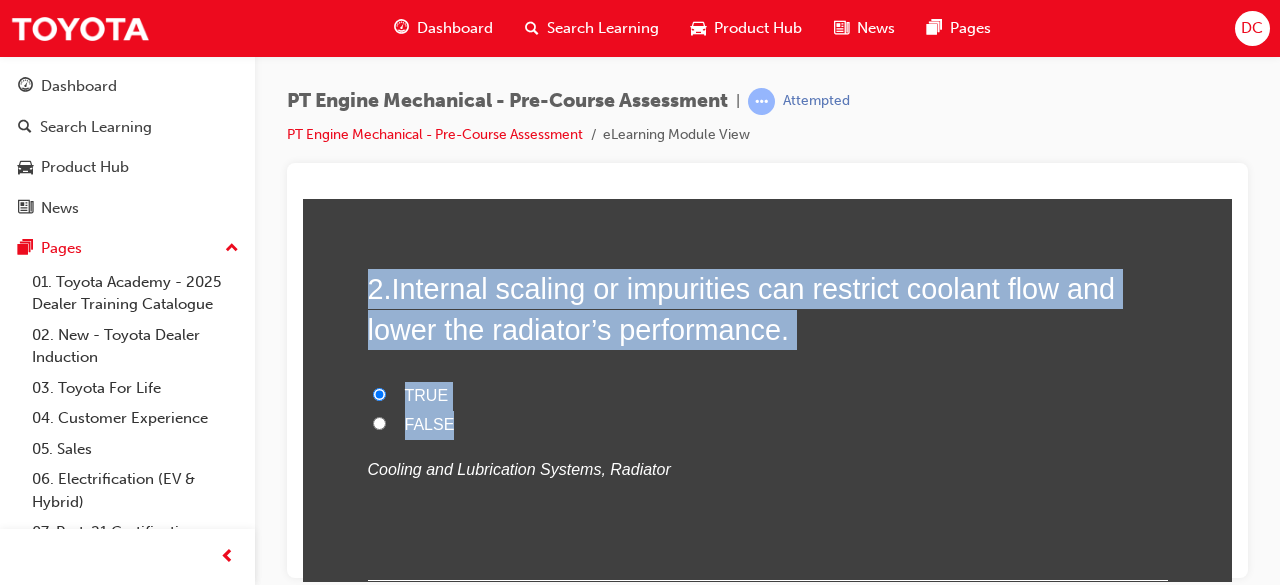 radio on "true" 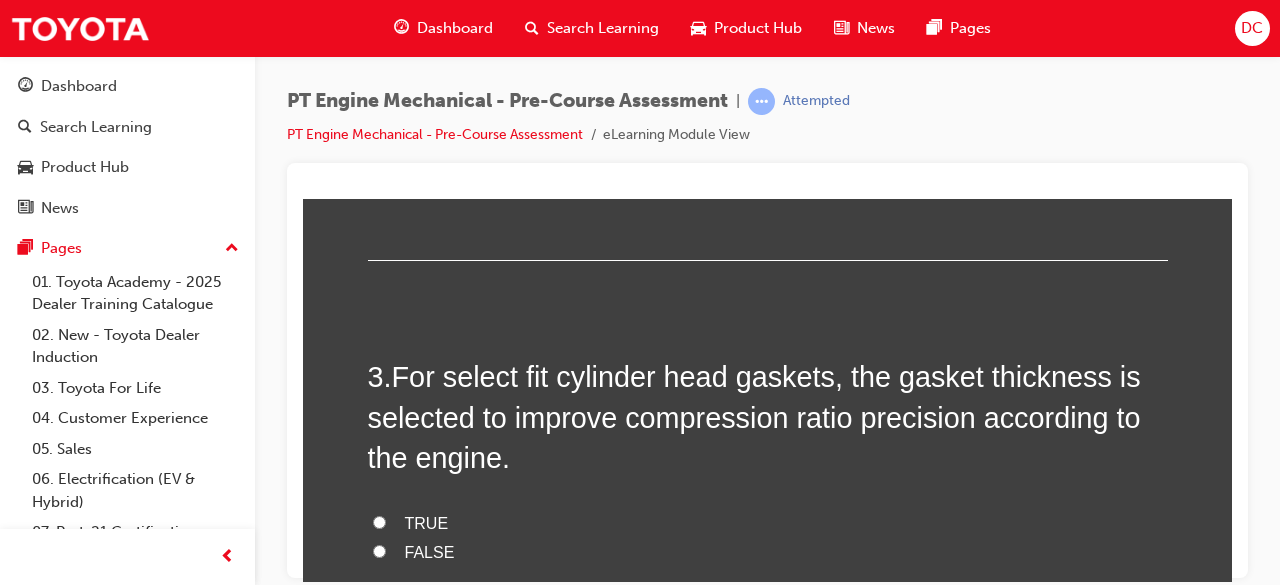 scroll, scrollTop: 910, scrollLeft: 0, axis: vertical 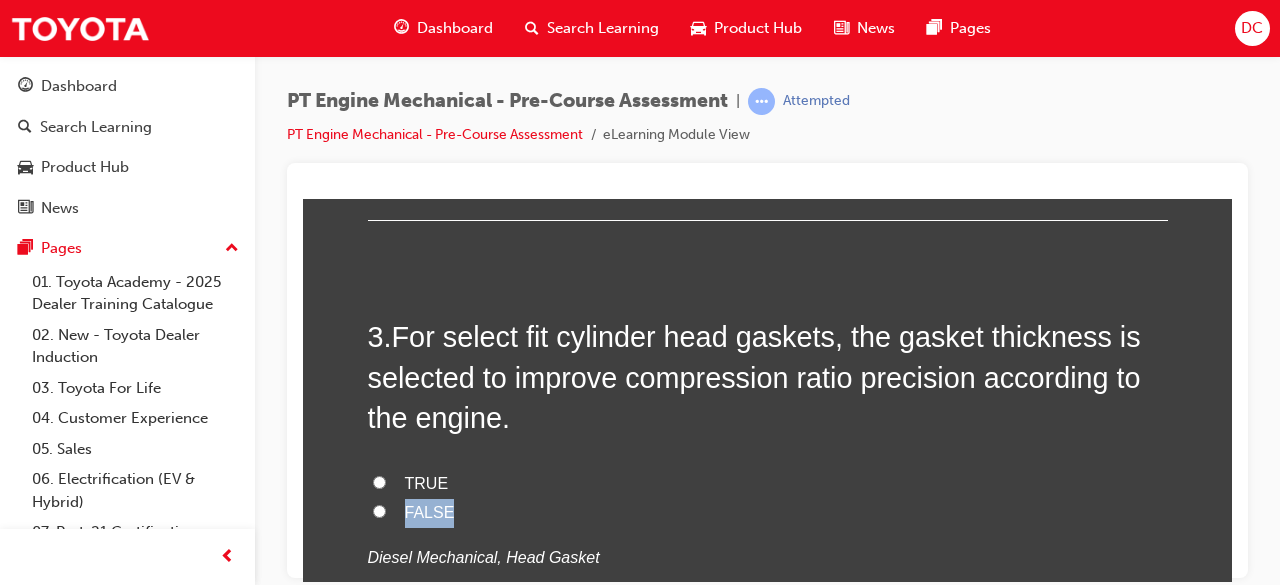 drag, startPoint x: 364, startPoint y: 518, endPoint x: 476, endPoint y: 496, distance: 114.14027 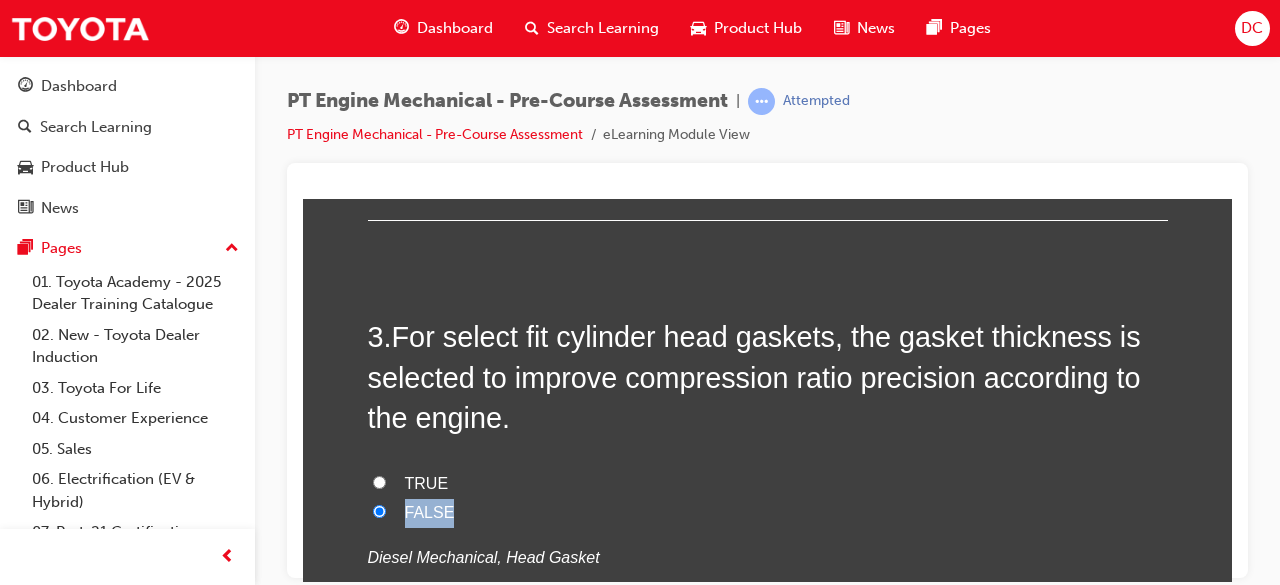 radio on "true" 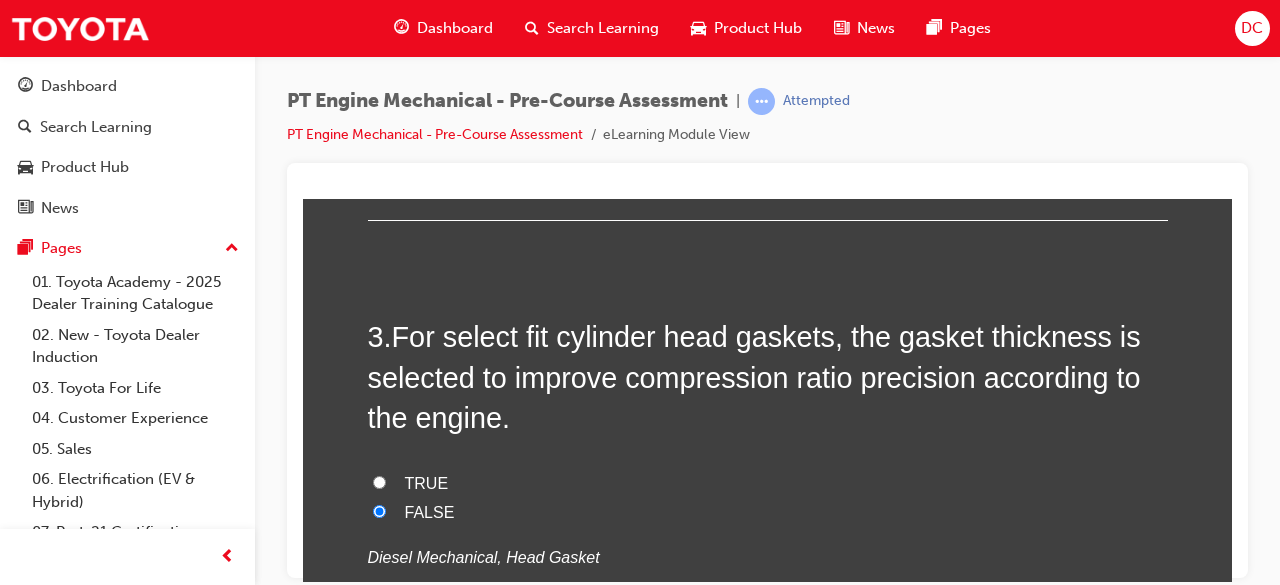 click on "FALSE" at bounding box center [768, 512] 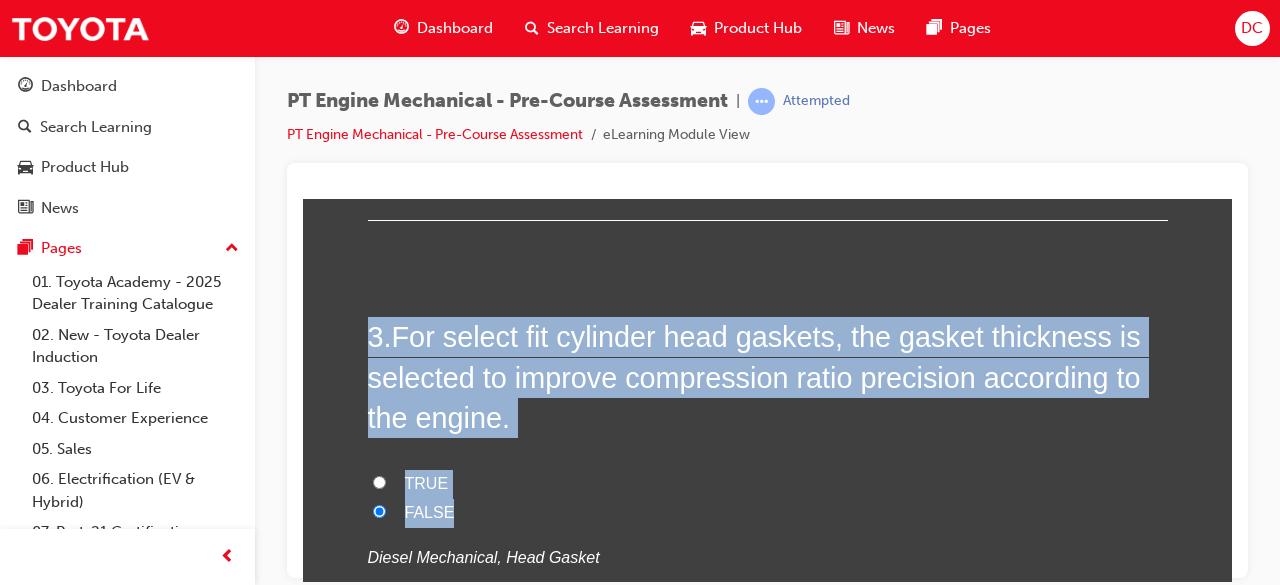 drag, startPoint x: 456, startPoint y: 516, endPoint x: 350, endPoint y: 296, distance: 244.20483 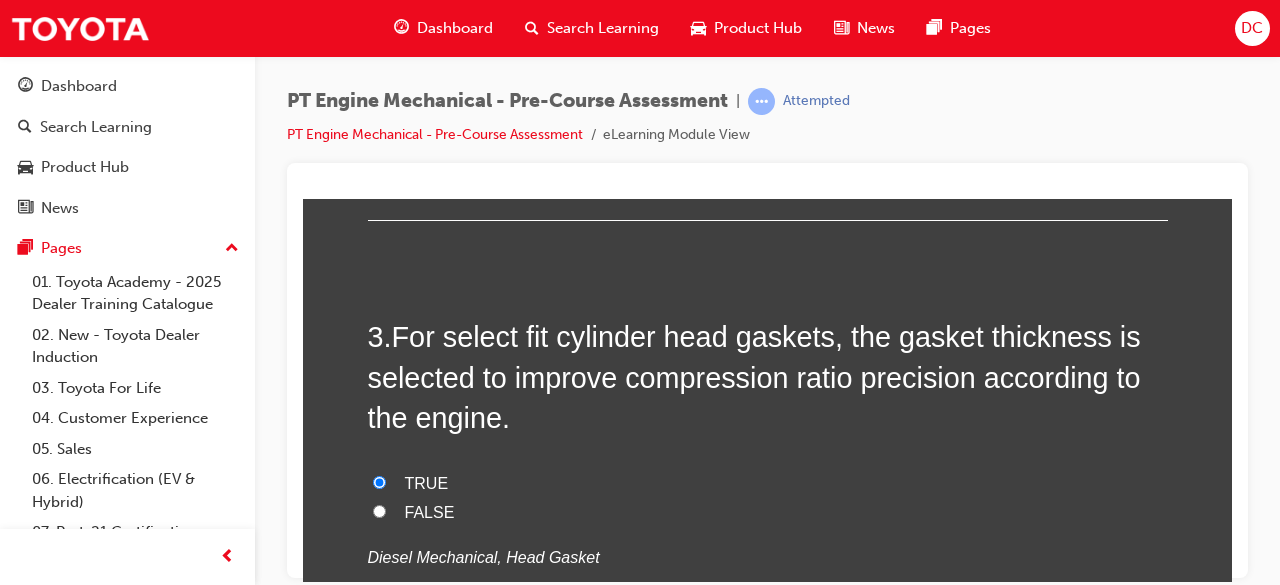 click on "TRUE FALSE
Diesel Mechanical, Head Gasket" at bounding box center (768, 520) 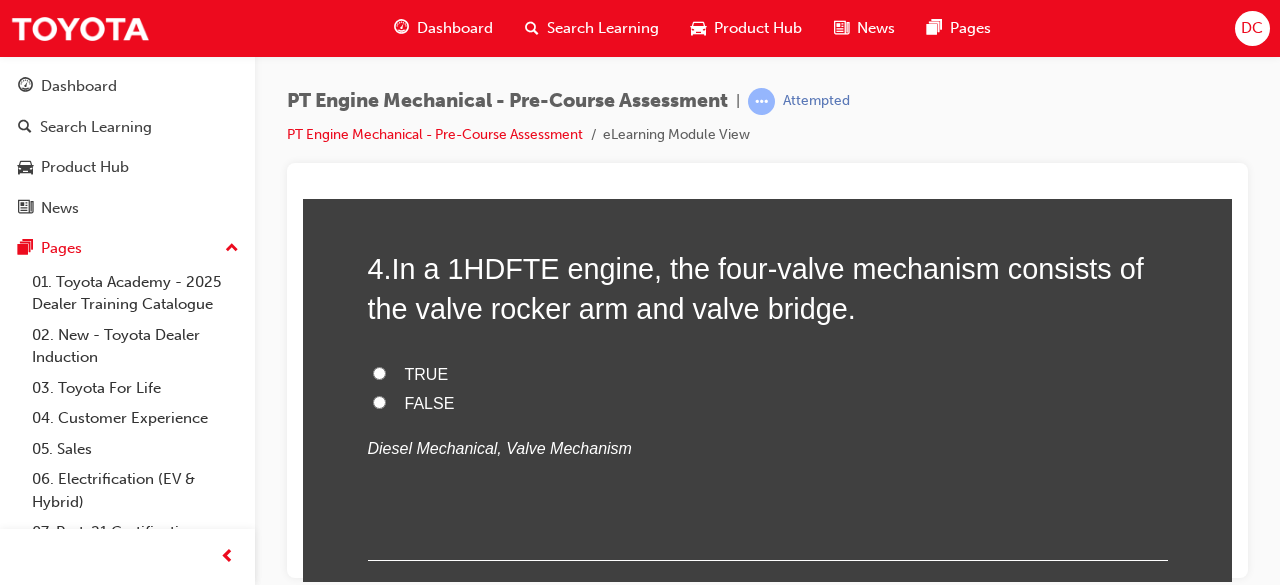 scroll, scrollTop: 1430, scrollLeft: 0, axis: vertical 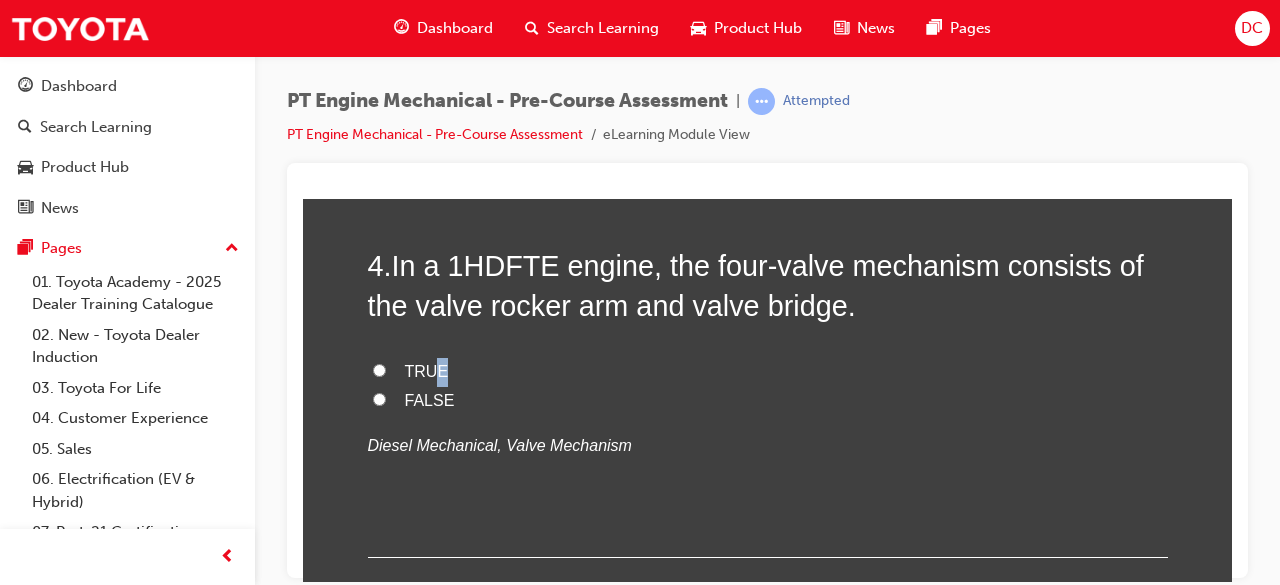 drag, startPoint x: 374, startPoint y: 409, endPoint x: 432, endPoint y: 358, distance: 77.23341 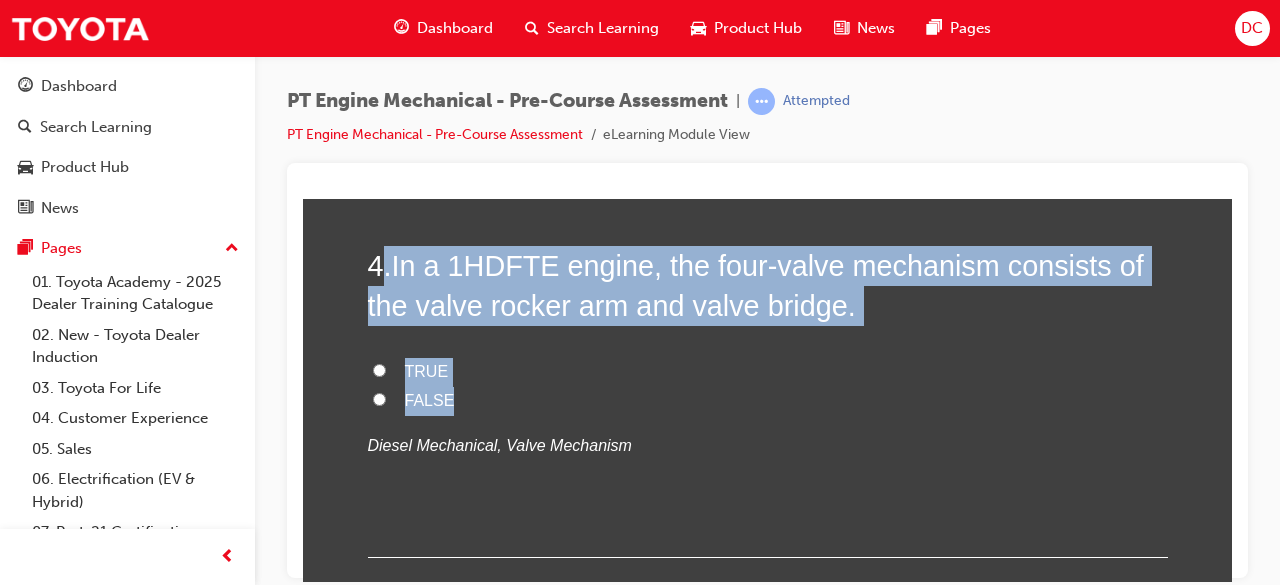drag, startPoint x: 440, startPoint y: 394, endPoint x: 374, endPoint y: 261, distance: 148.47559 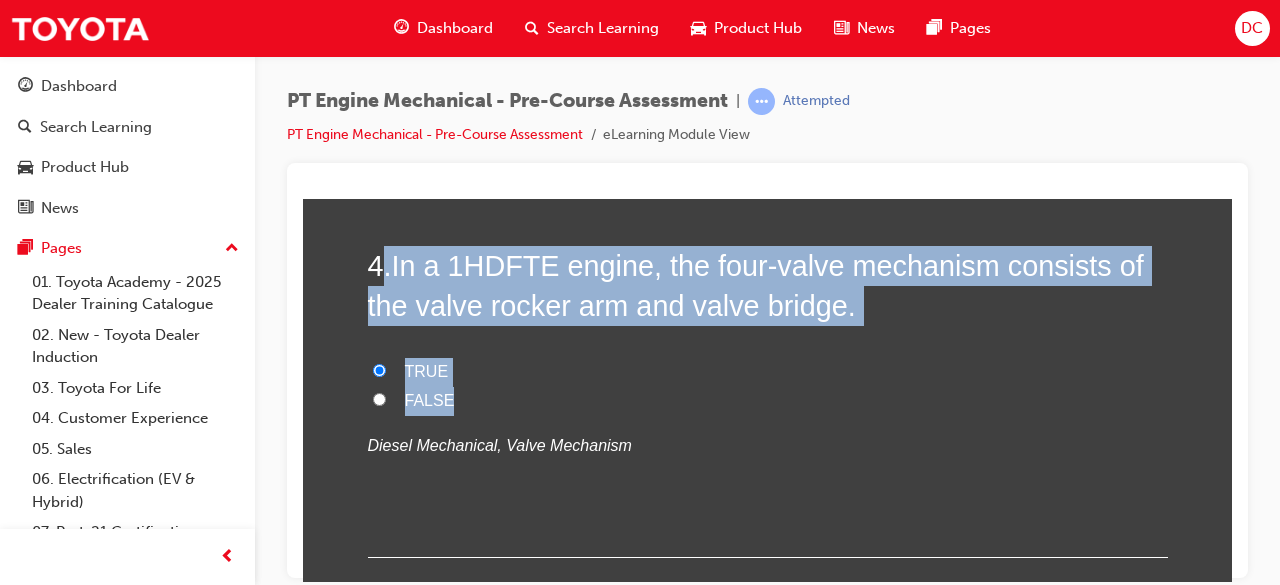 radio on "true" 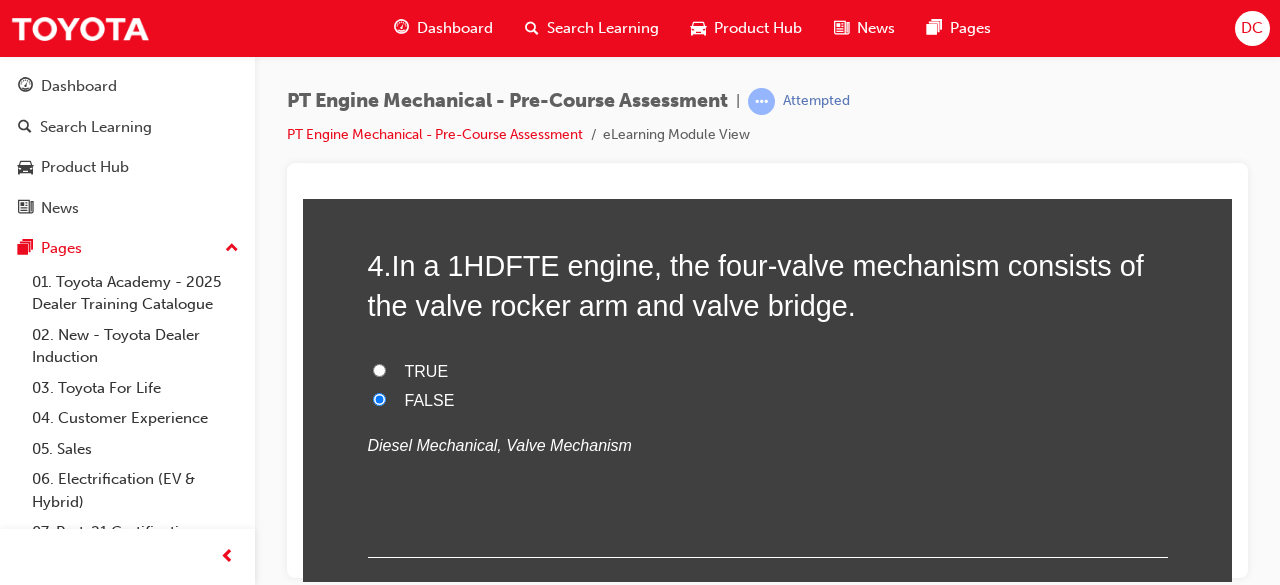click on "TRUE" at bounding box center [379, 369] 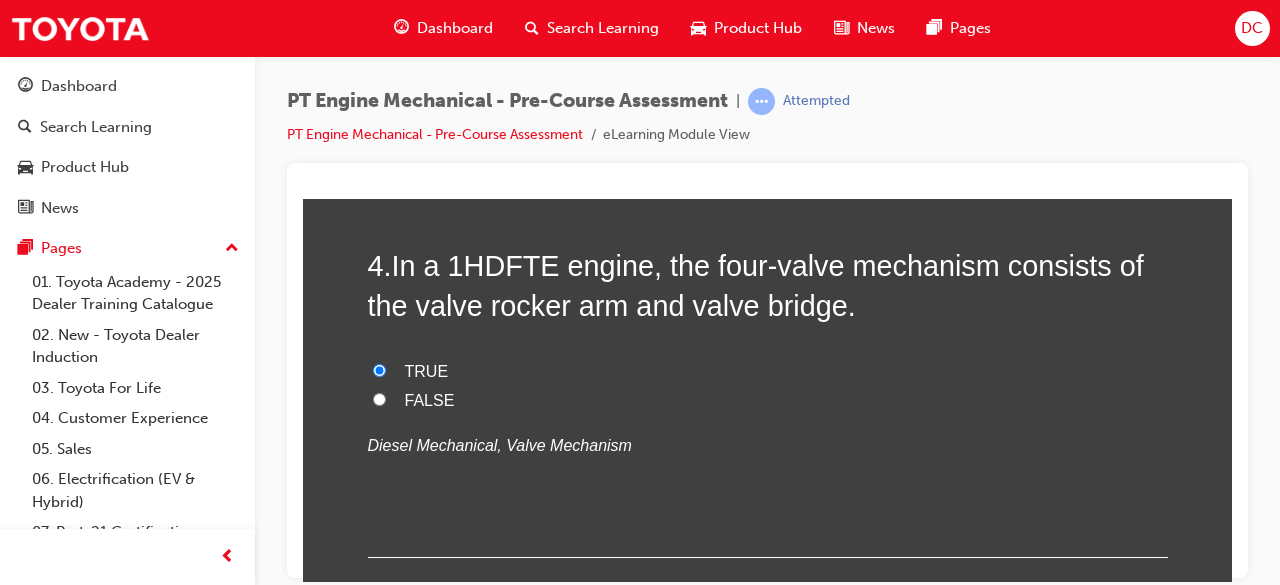 click on "FALSE" at bounding box center (379, 398) 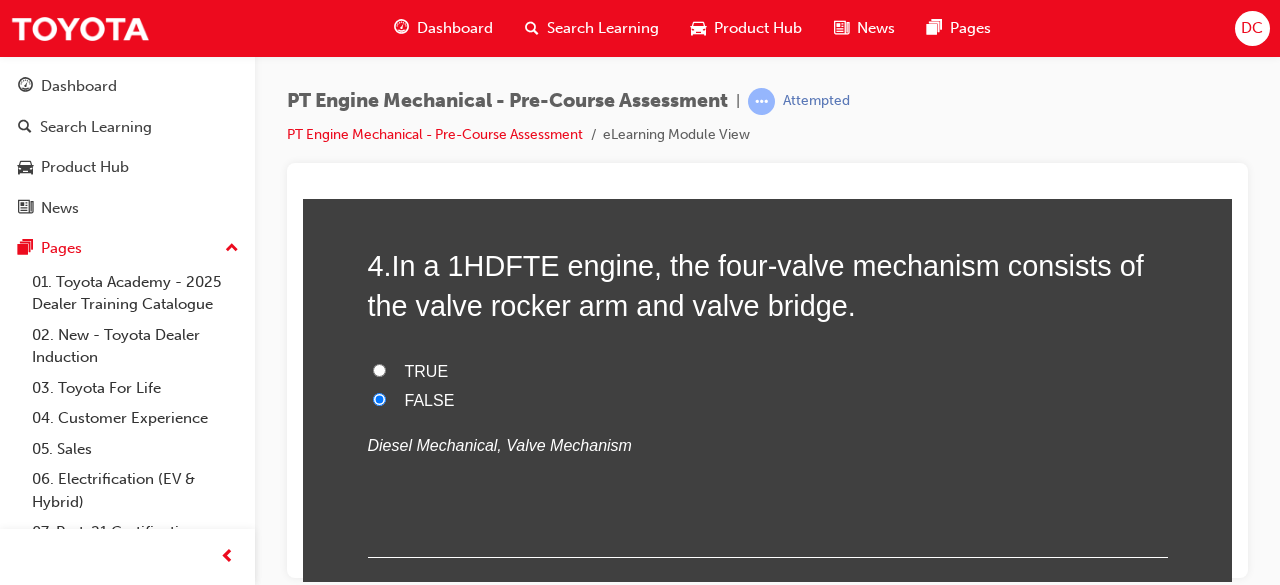 click on "TRUE" at bounding box center (379, 369) 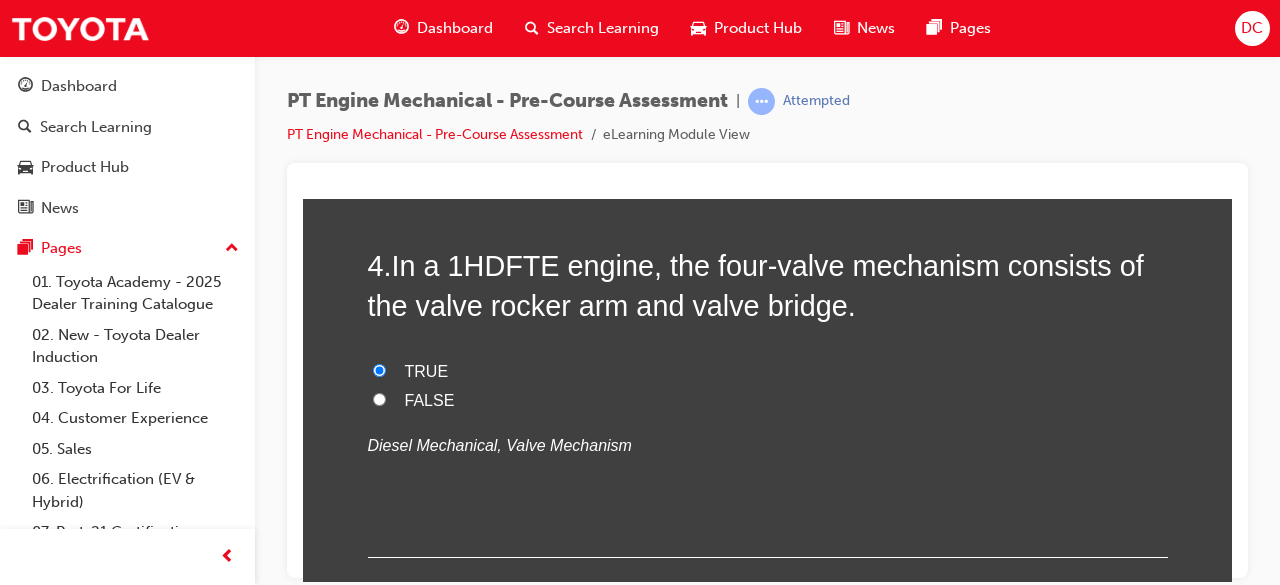 click on "FALSE" at bounding box center [379, 398] 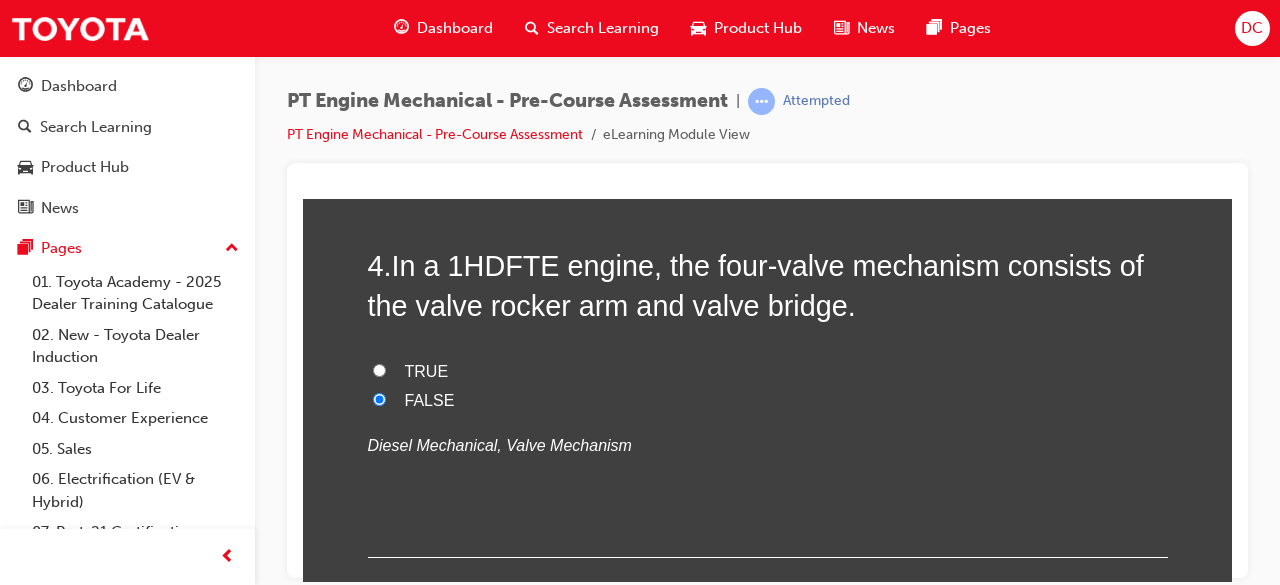 click on "TRUE" at bounding box center (379, 369) 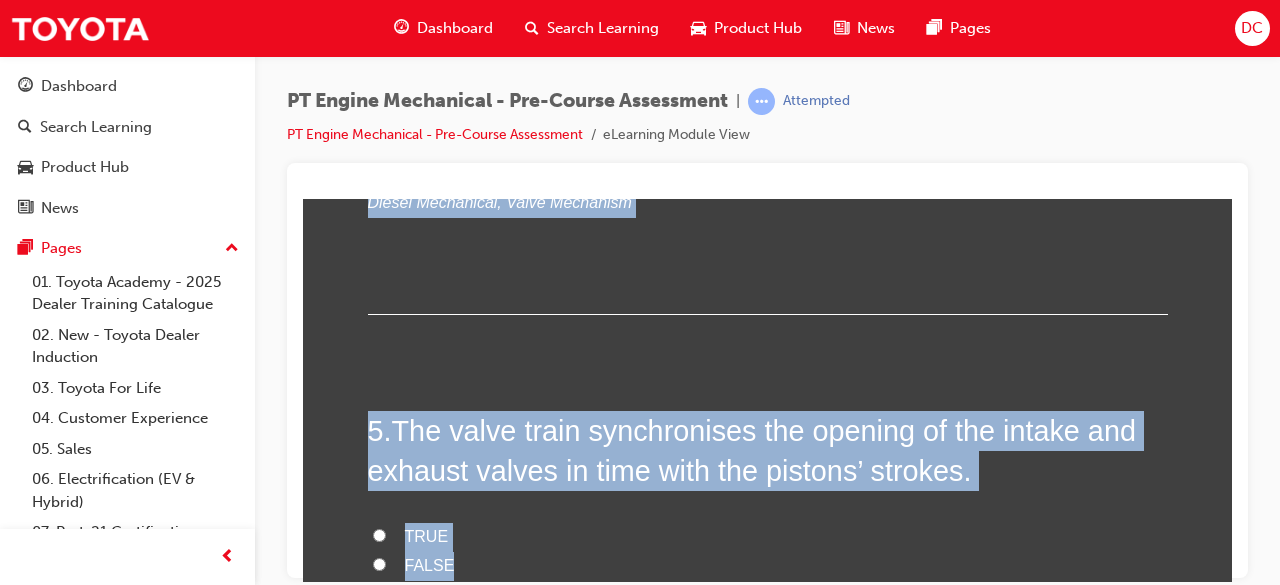 scroll, scrollTop: 1390, scrollLeft: 0, axis: vertical 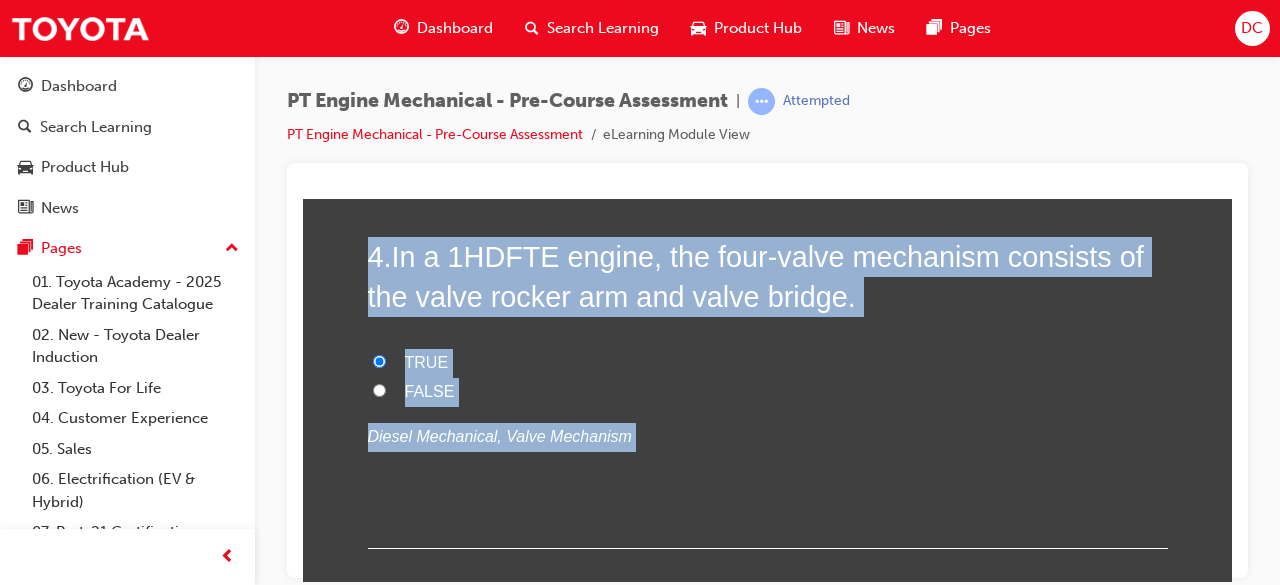 drag, startPoint x: 448, startPoint y: 374, endPoint x: 315, endPoint y: 170, distance: 243.52618 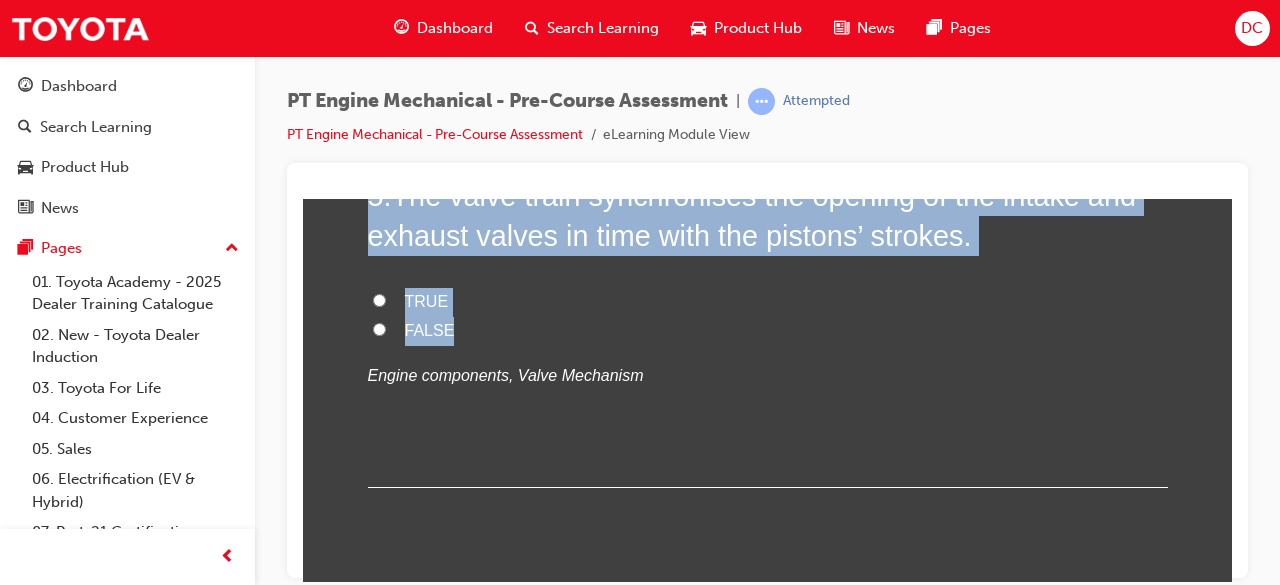 scroll, scrollTop: 1910, scrollLeft: 0, axis: vertical 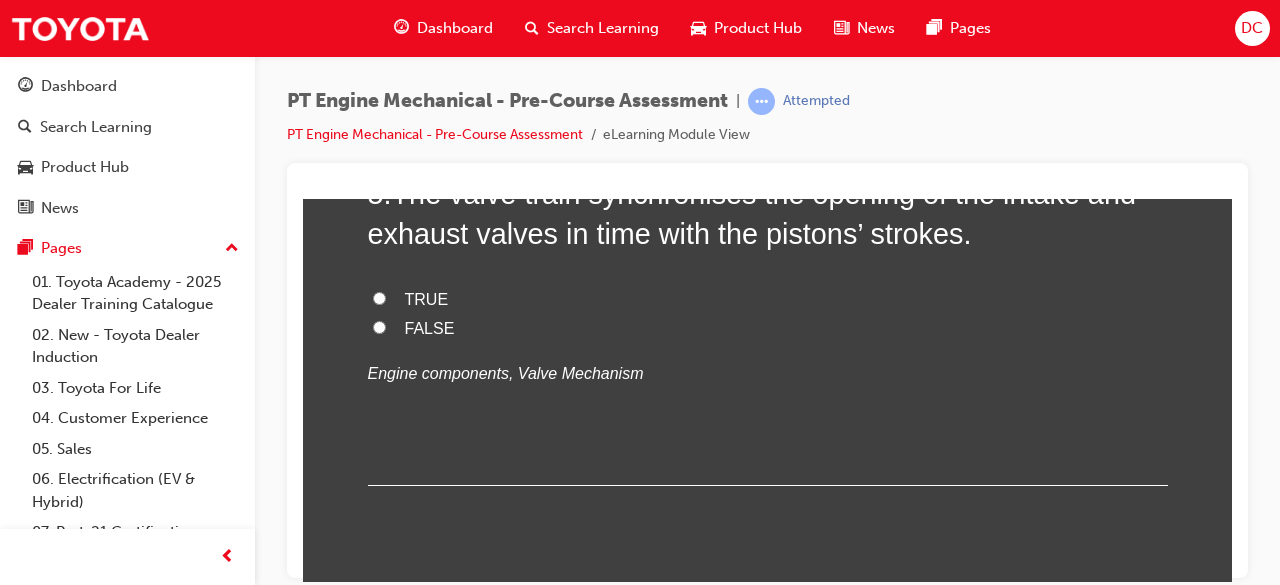 click on "Engine components, Valve Mechanism" at bounding box center [768, 373] 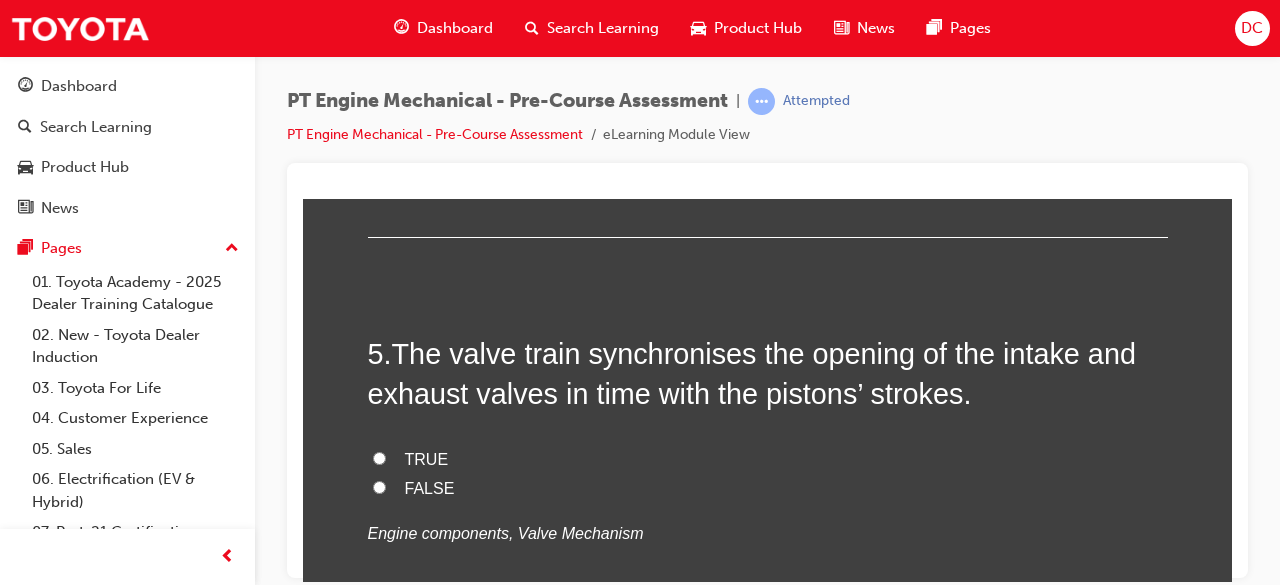 scroll, scrollTop: 1710, scrollLeft: 0, axis: vertical 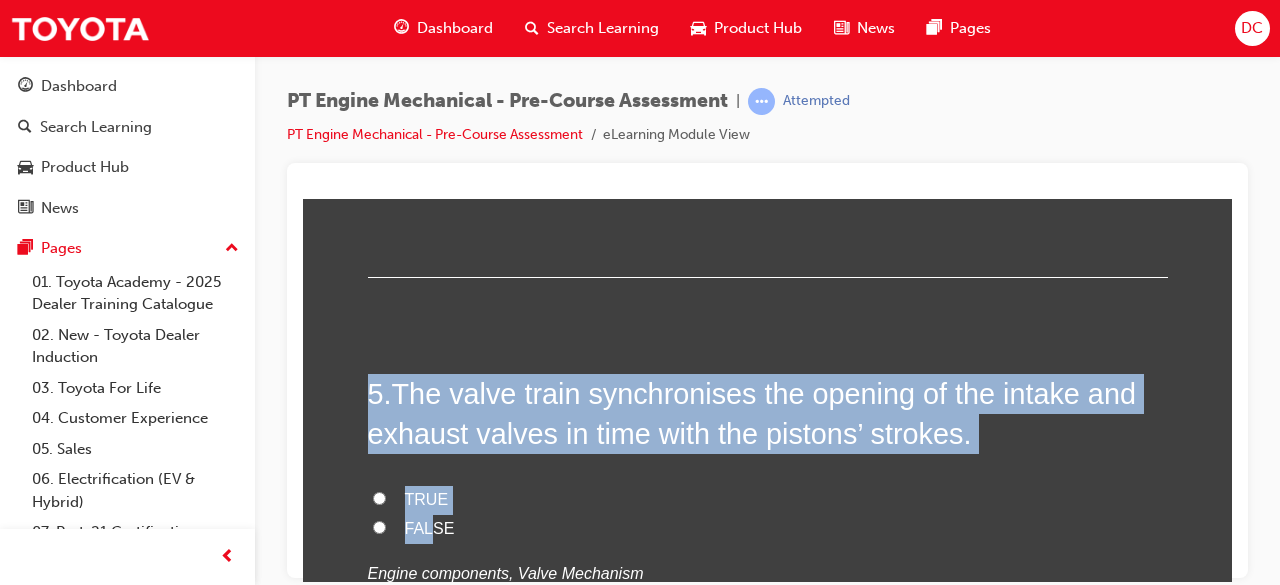 drag, startPoint x: 410, startPoint y: 519, endPoint x: 358, endPoint y: 399, distance: 130.78226 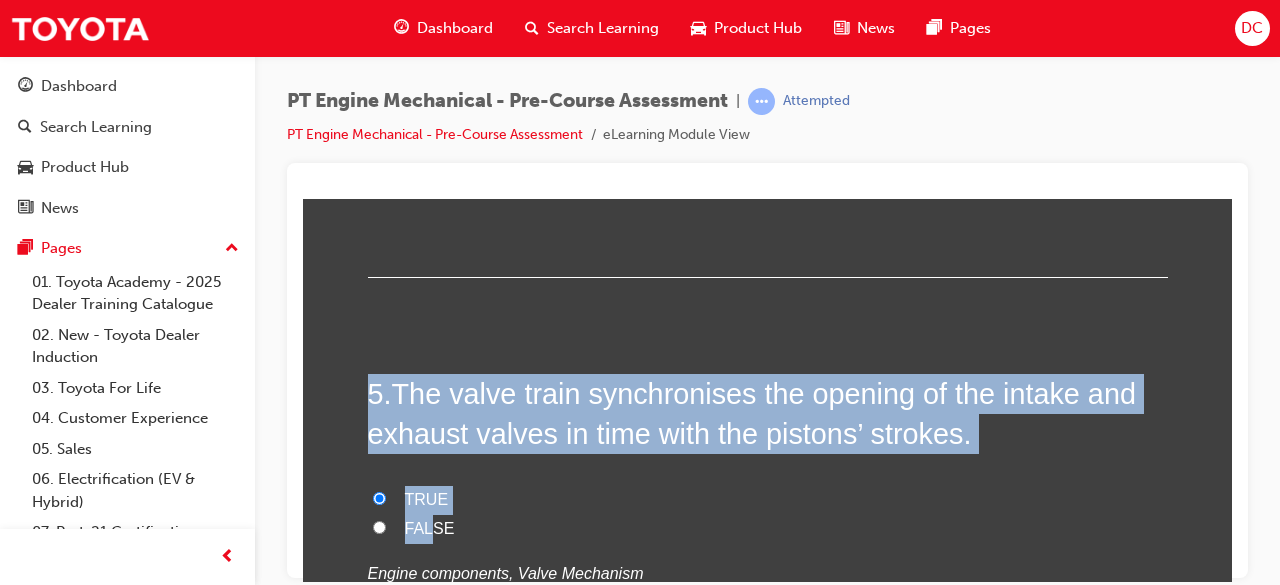 radio on "true" 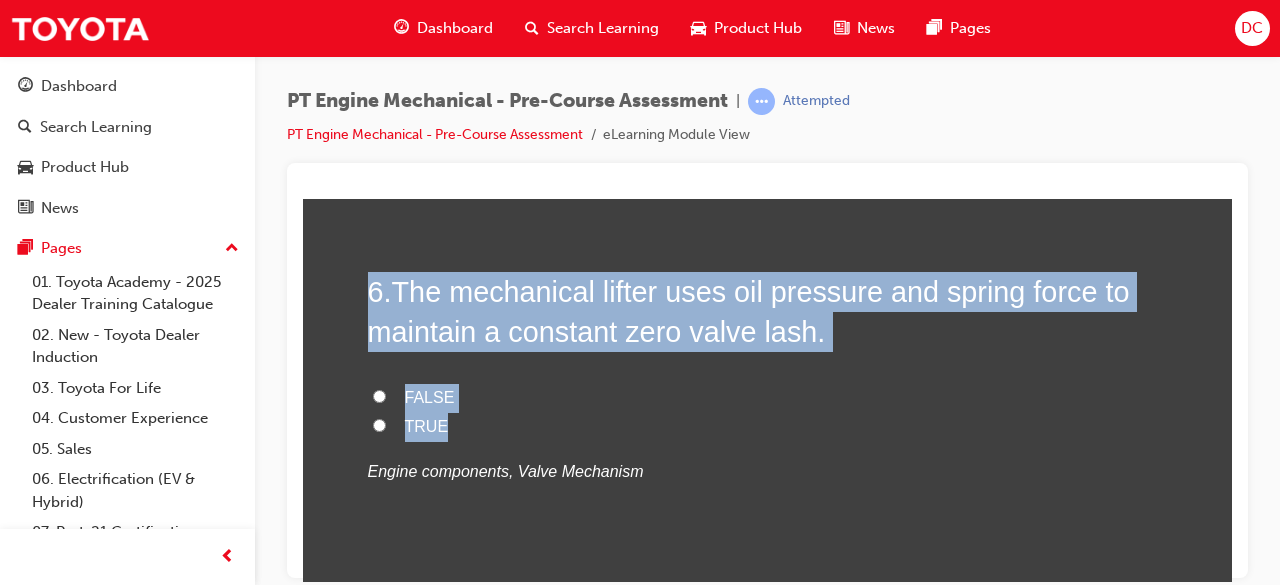 scroll, scrollTop: 2140, scrollLeft: 0, axis: vertical 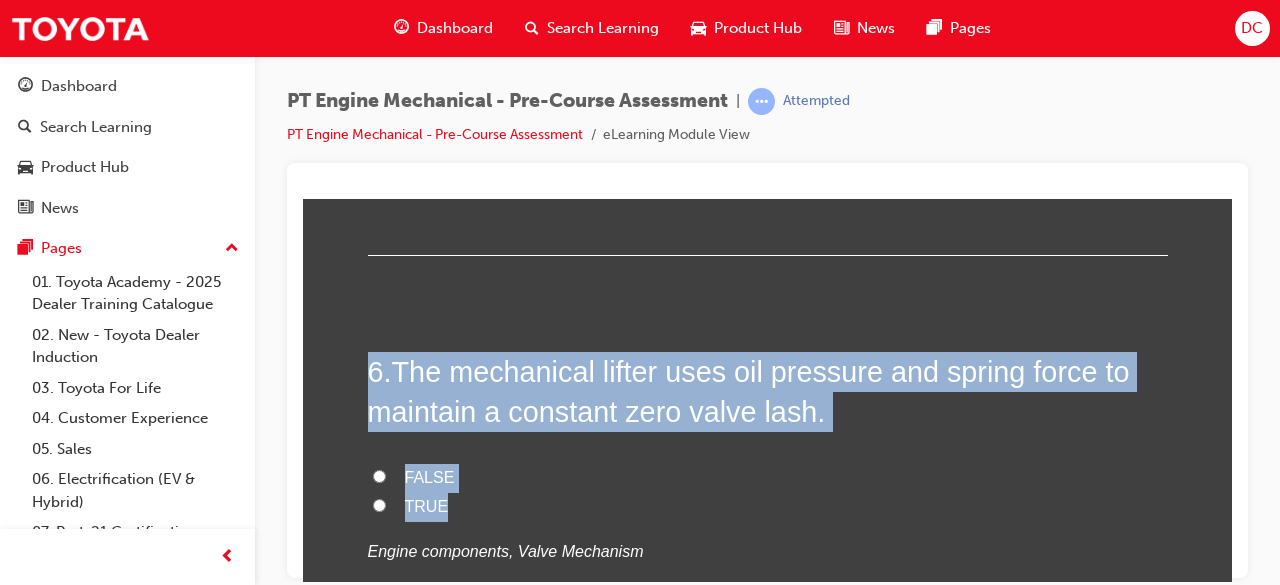drag, startPoint x: 476, startPoint y: 371, endPoint x: 304, endPoint y: 200, distance: 242.53865 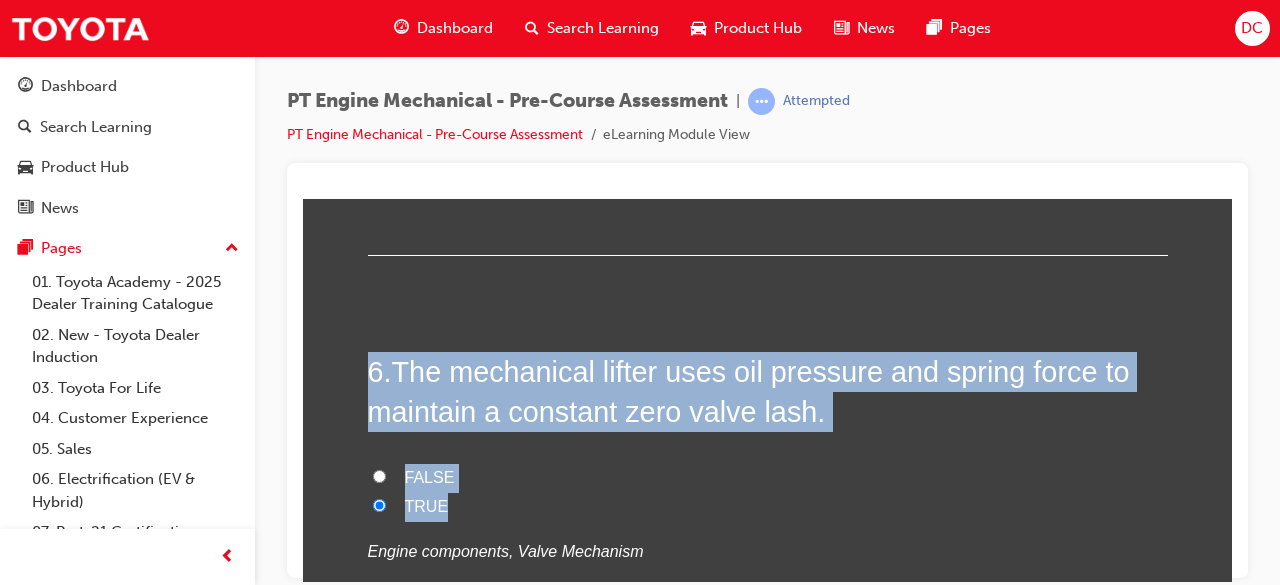 radio on "true" 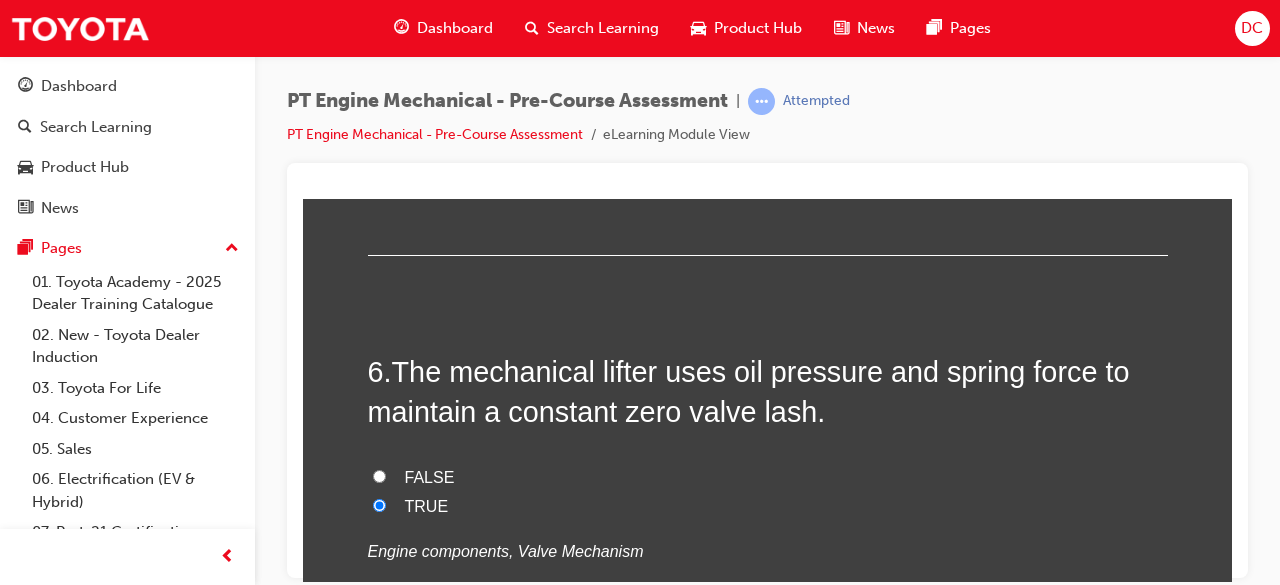 click on "FALSE" at bounding box center [379, 475] 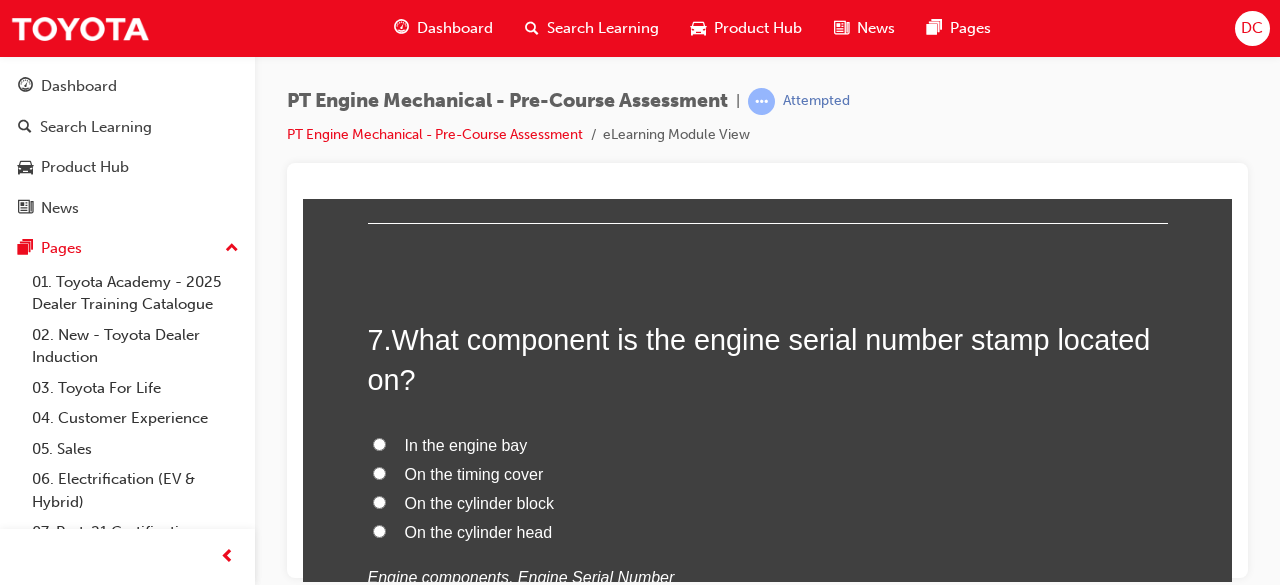 scroll, scrollTop: 2620, scrollLeft: 0, axis: vertical 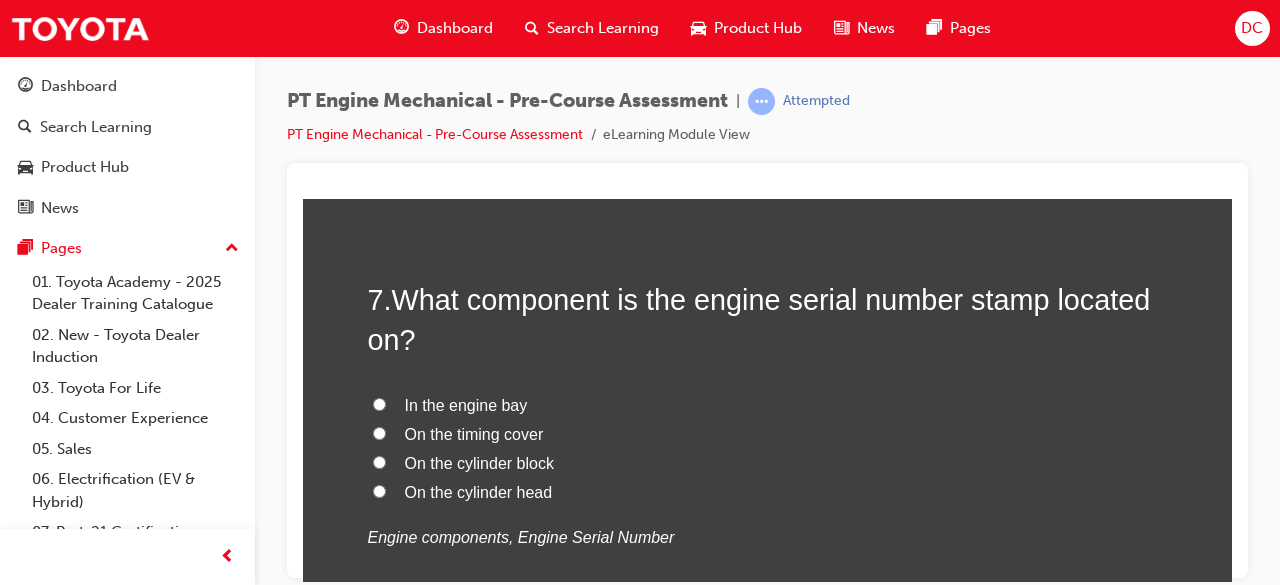 click on "On the cylinder block" at bounding box center (379, 461) 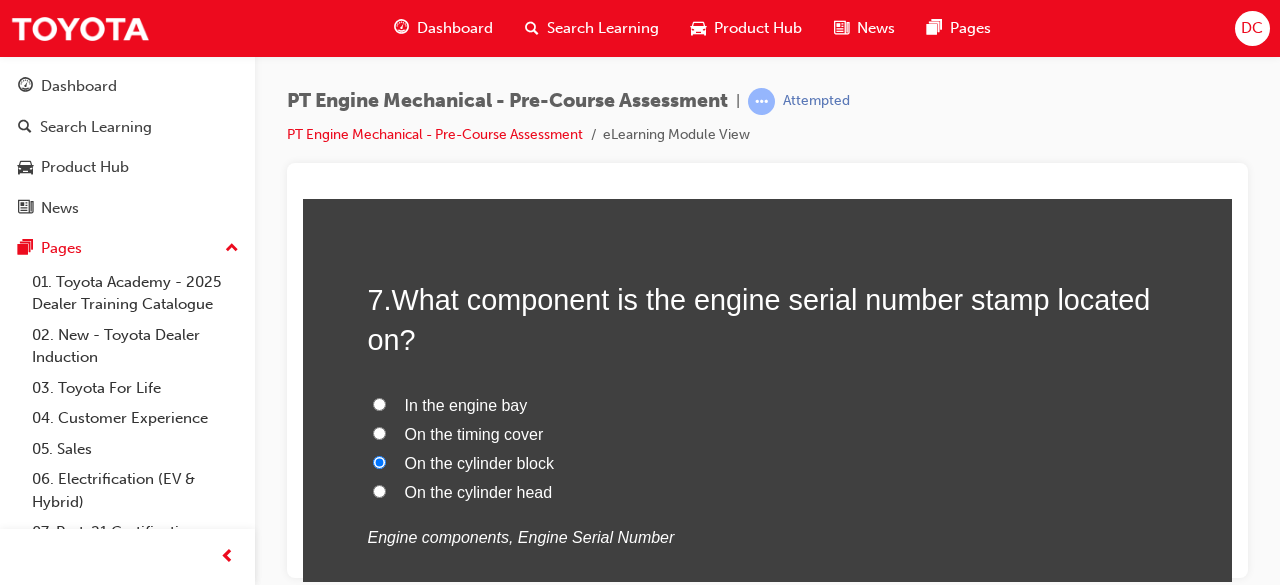 radio on "true" 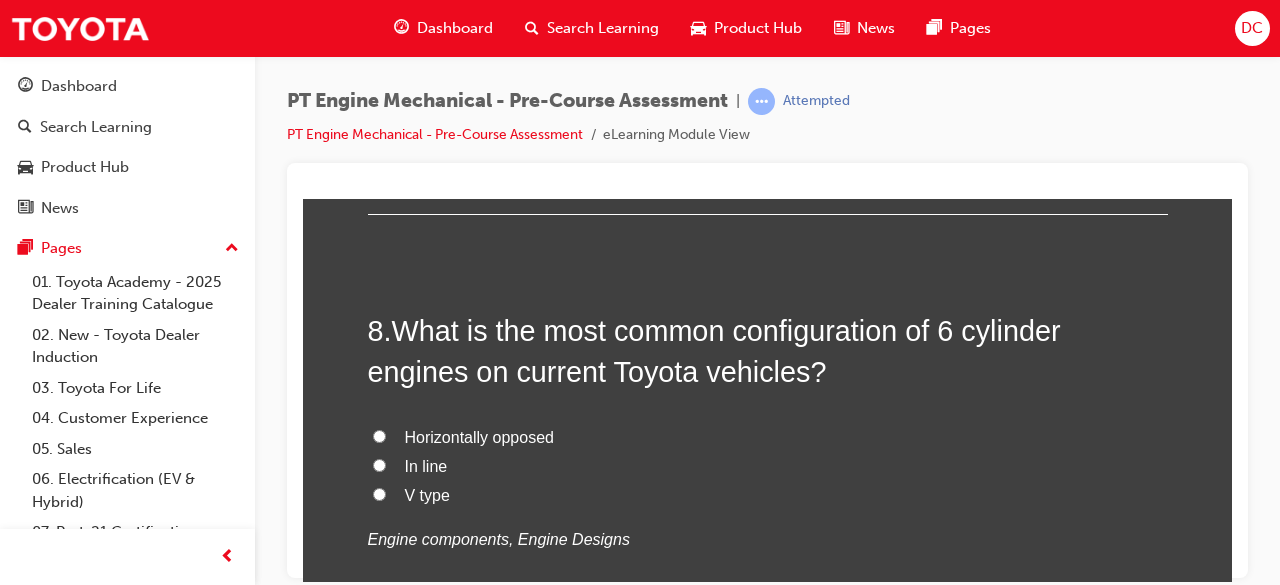 scroll, scrollTop: 3060, scrollLeft: 0, axis: vertical 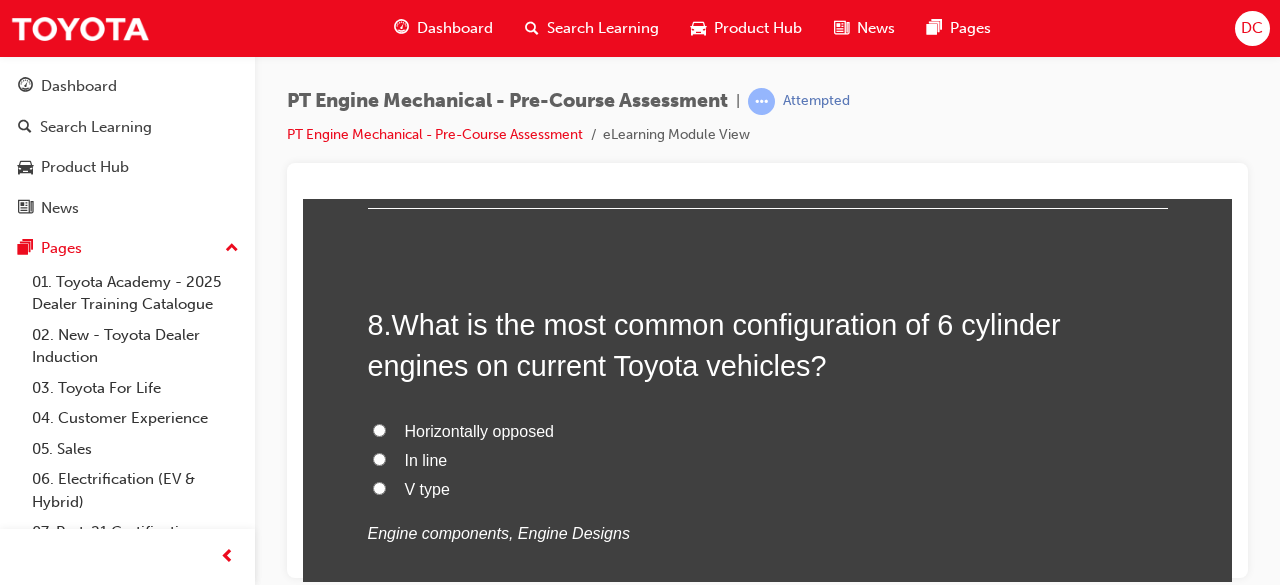 click on "V type" at bounding box center (379, 487) 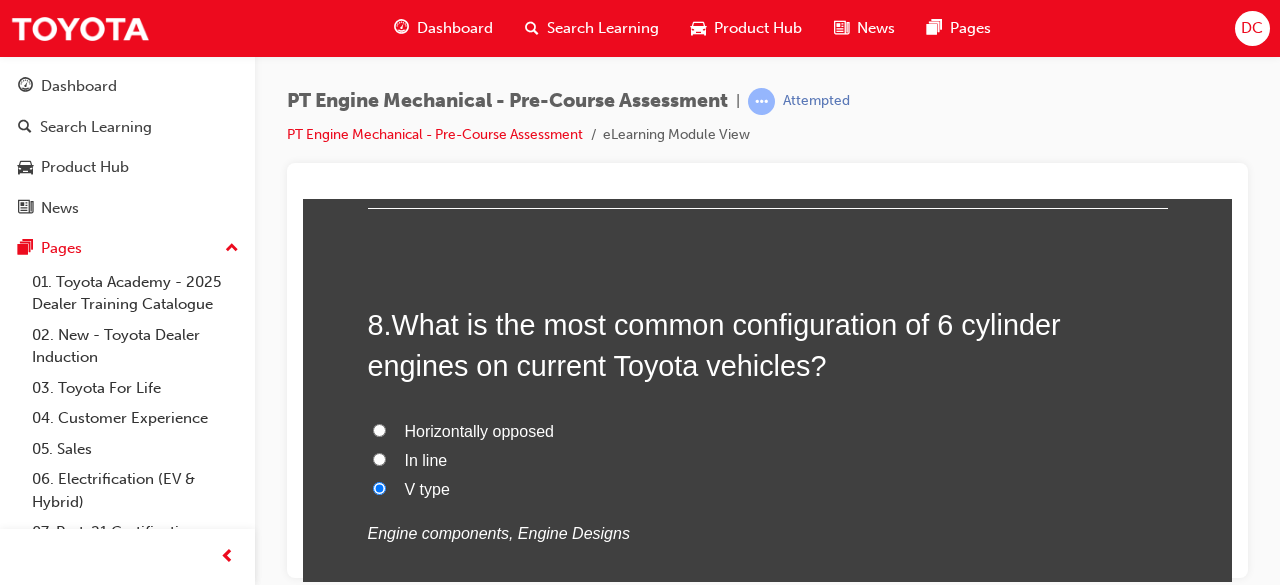 radio on "true" 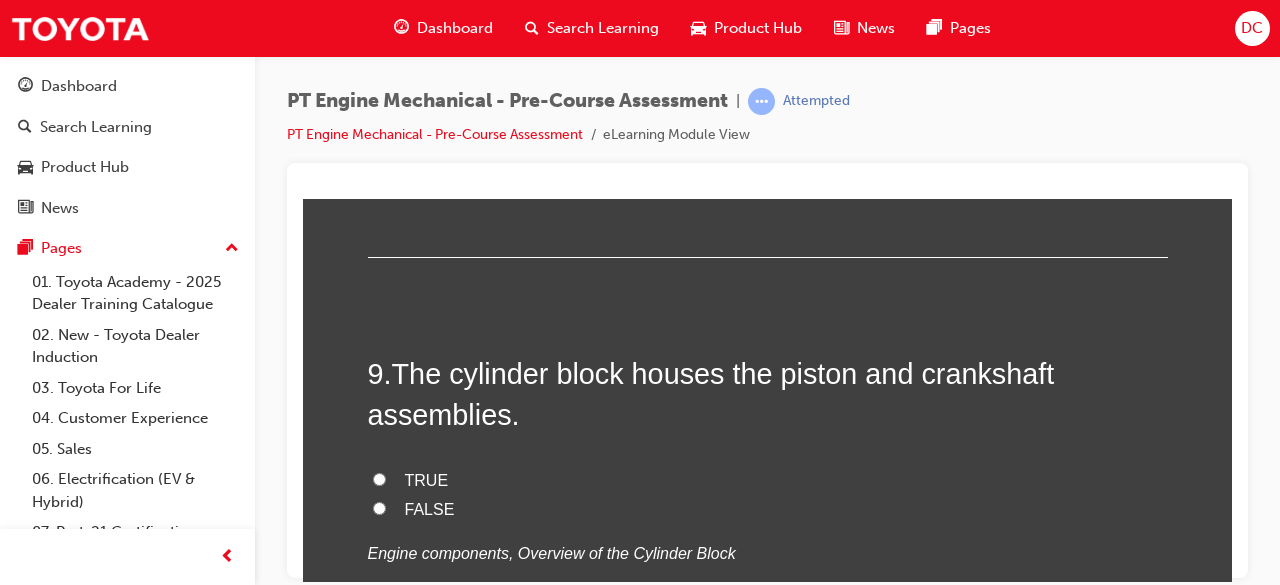 scroll, scrollTop: 3460, scrollLeft: 0, axis: vertical 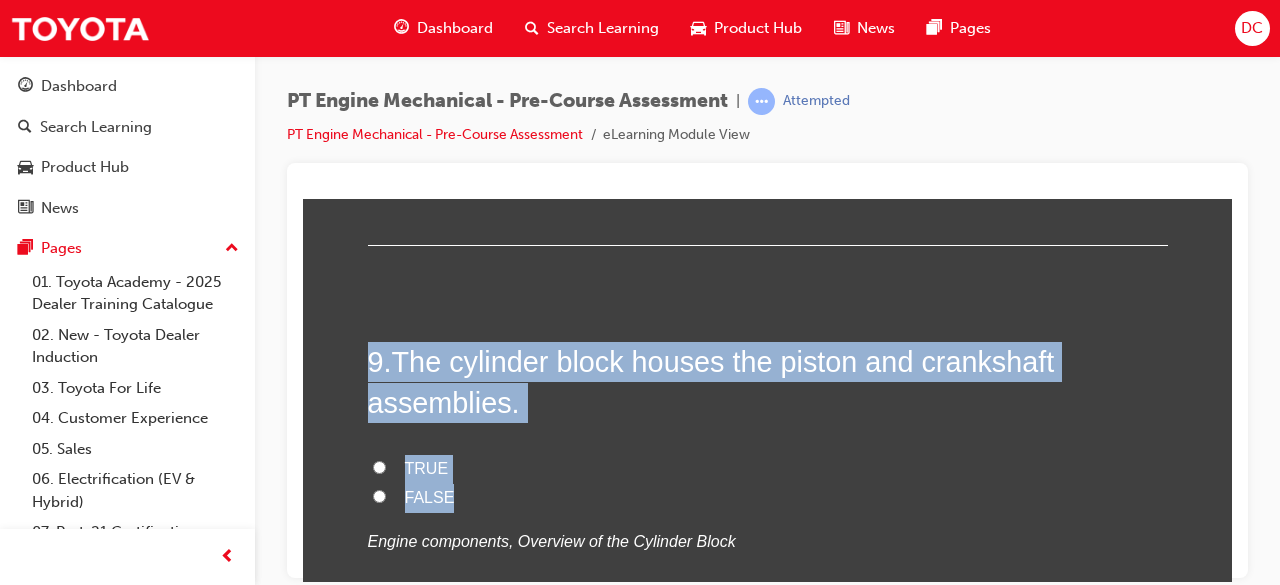 drag, startPoint x: 456, startPoint y: 495, endPoint x: 363, endPoint y: 354, distance: 168.90826 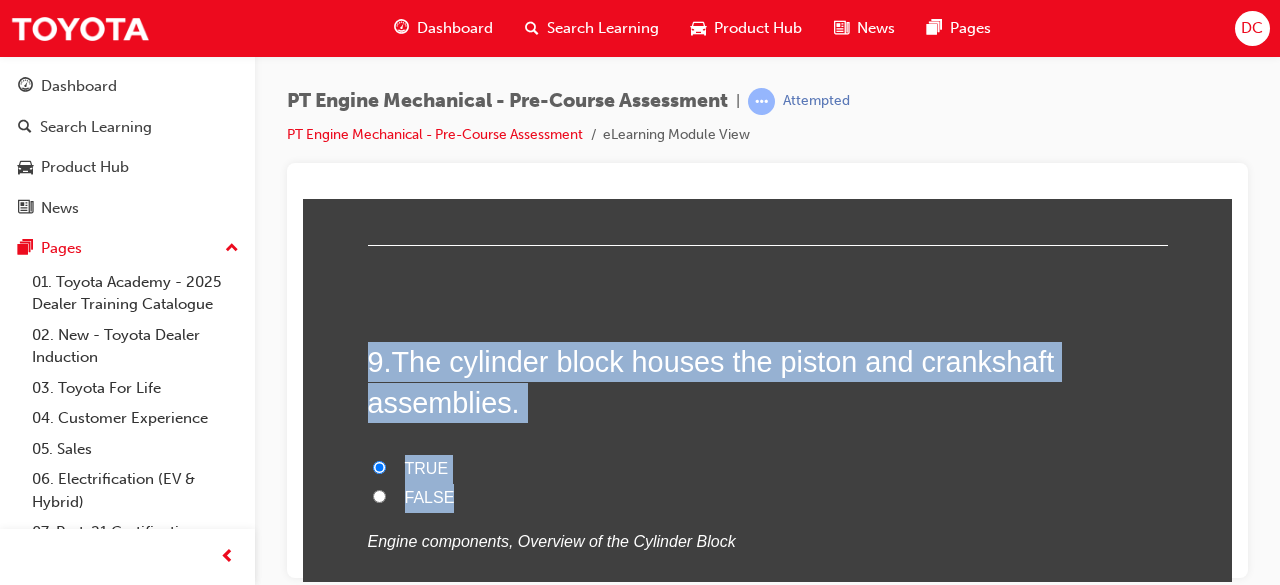 radio on "true" 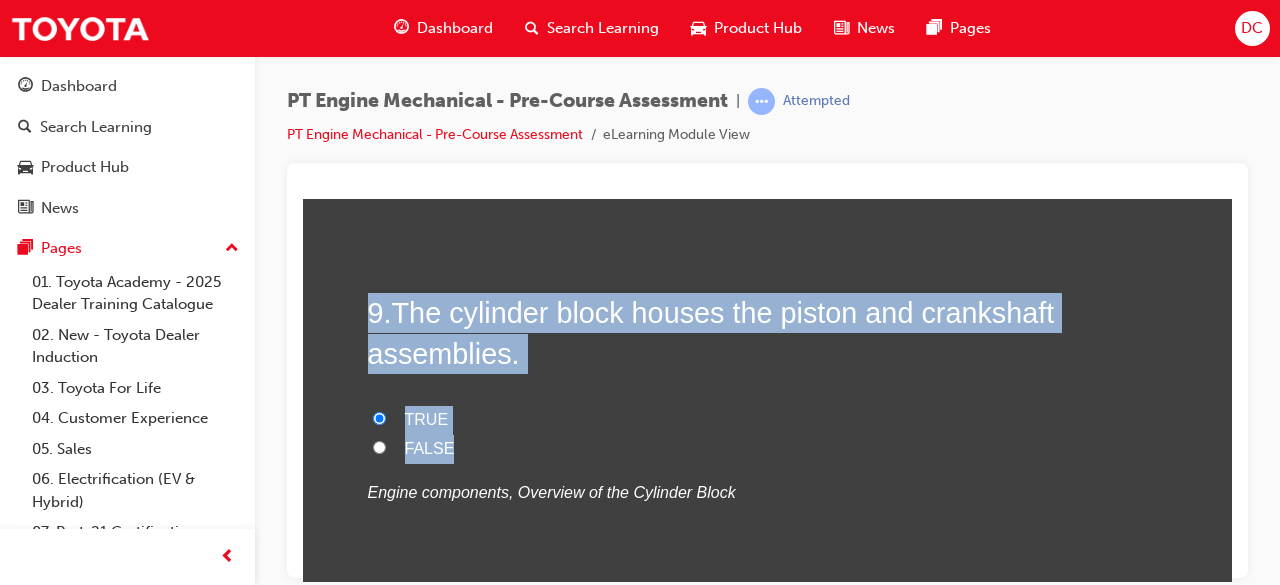 scroll, scrollTop: 3540, scrollLeft: 0, axis: vertical 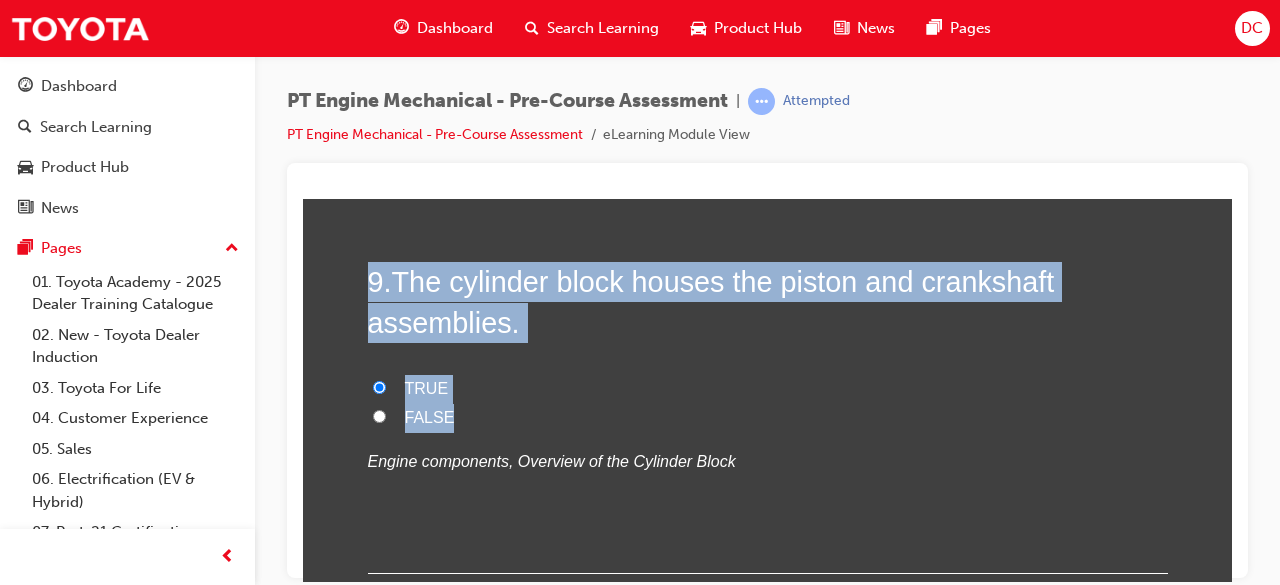 click on "FALSE" at bounding box center (768, 417) 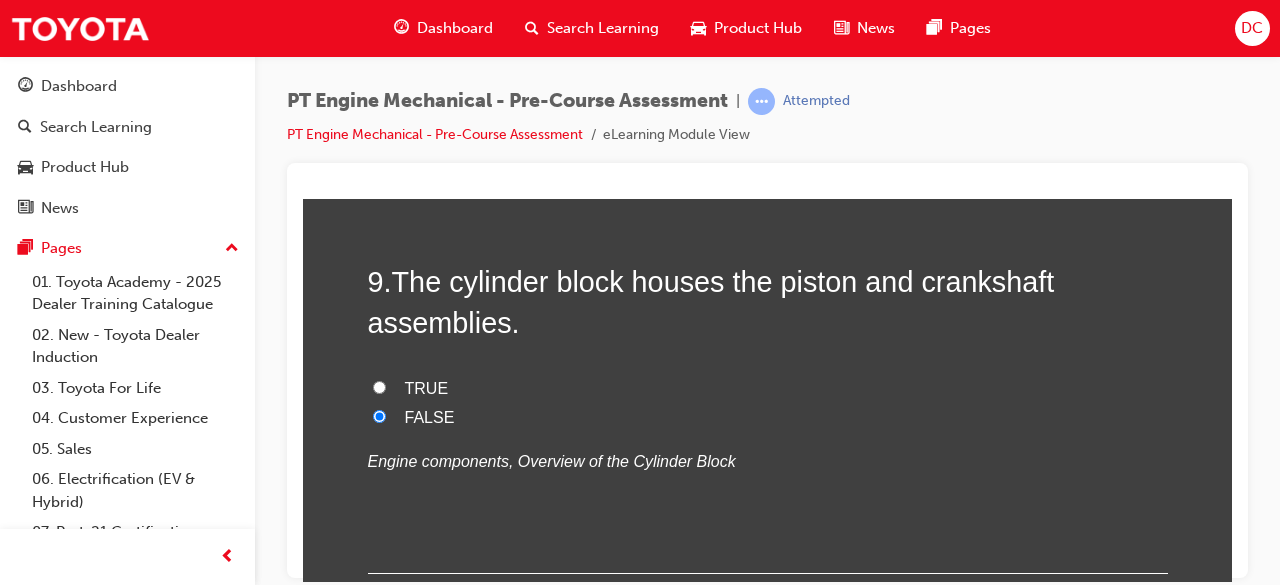 click on "FALSE" at bounding box center [768, 417] 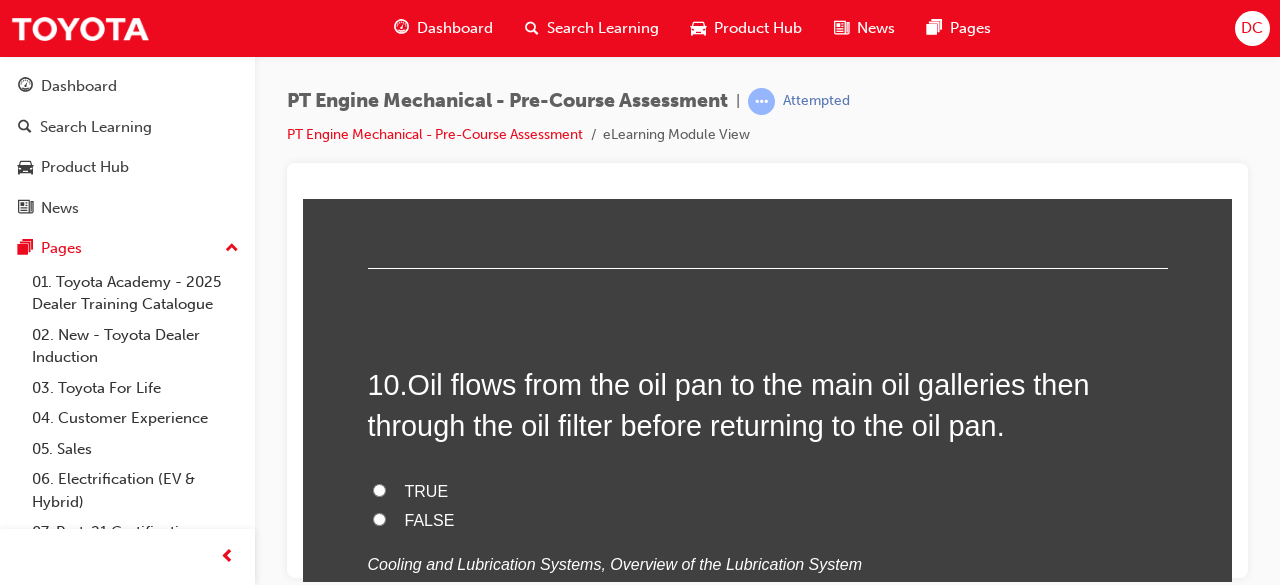 scroll, scrollTop: 3860, scrollLeft: 0, axis: vertical 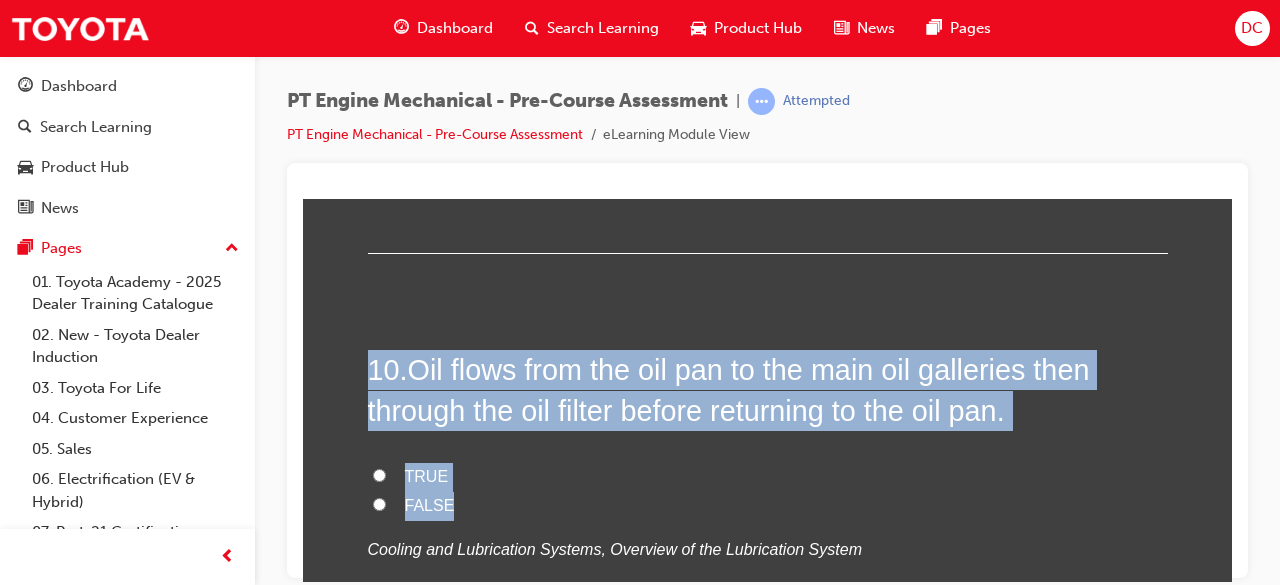 drag, startPoint x: 453, startPoint y: 502, endPoint x: 317, endPoint y: 358, distance: 198.0707 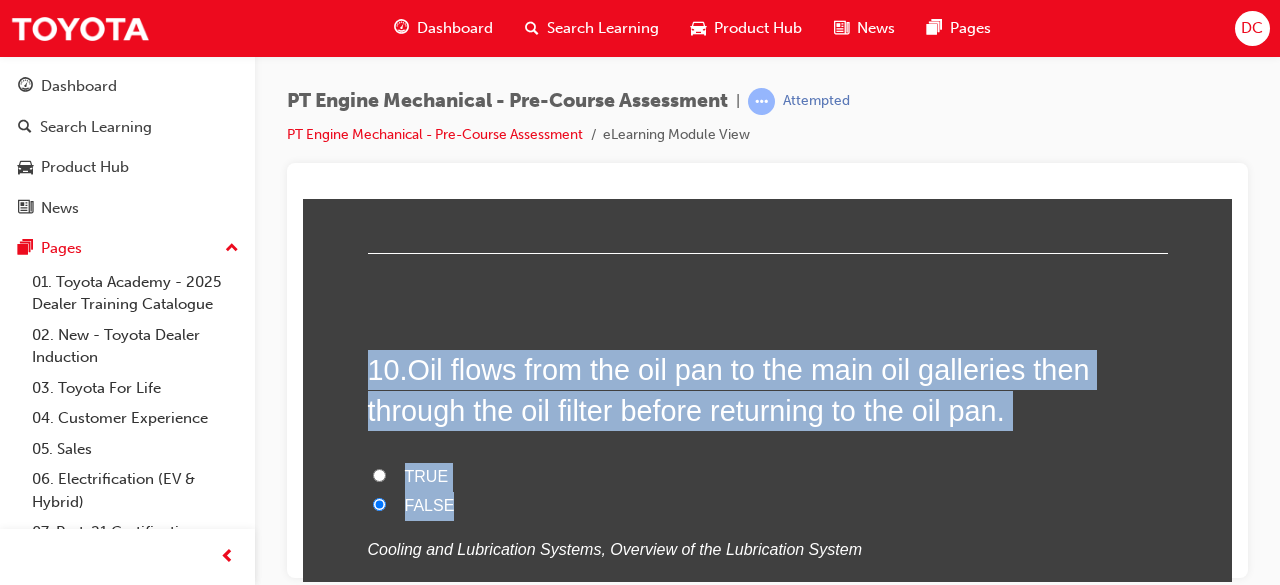 radio on "true" 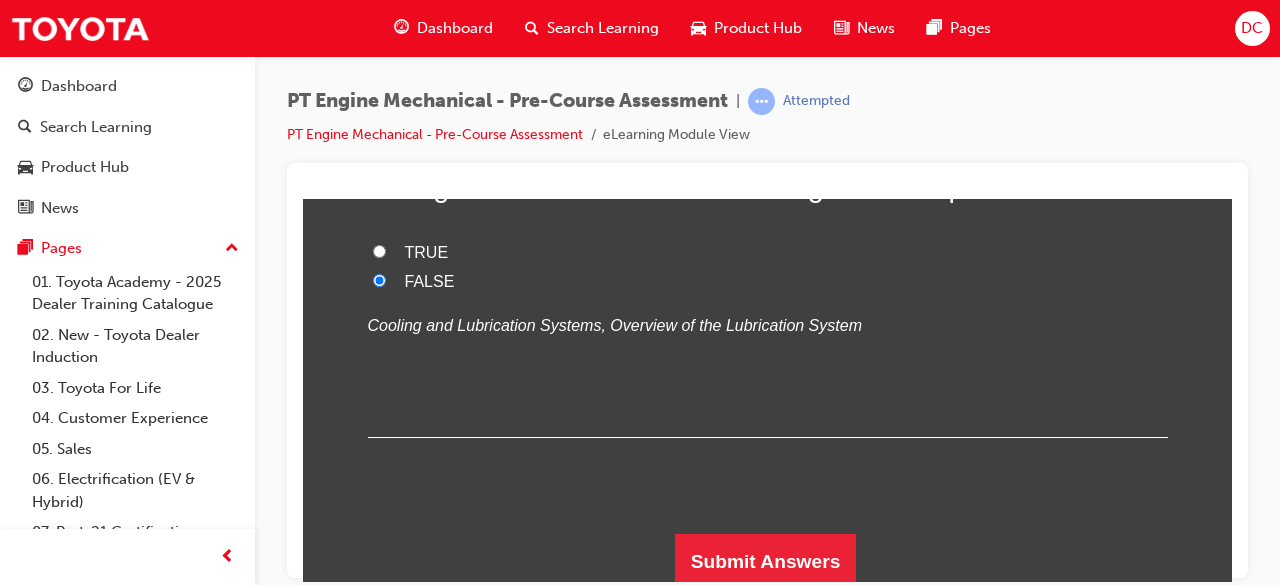 scroll, scrollTop: 4087, scrollLeft: 0, axis: vertical 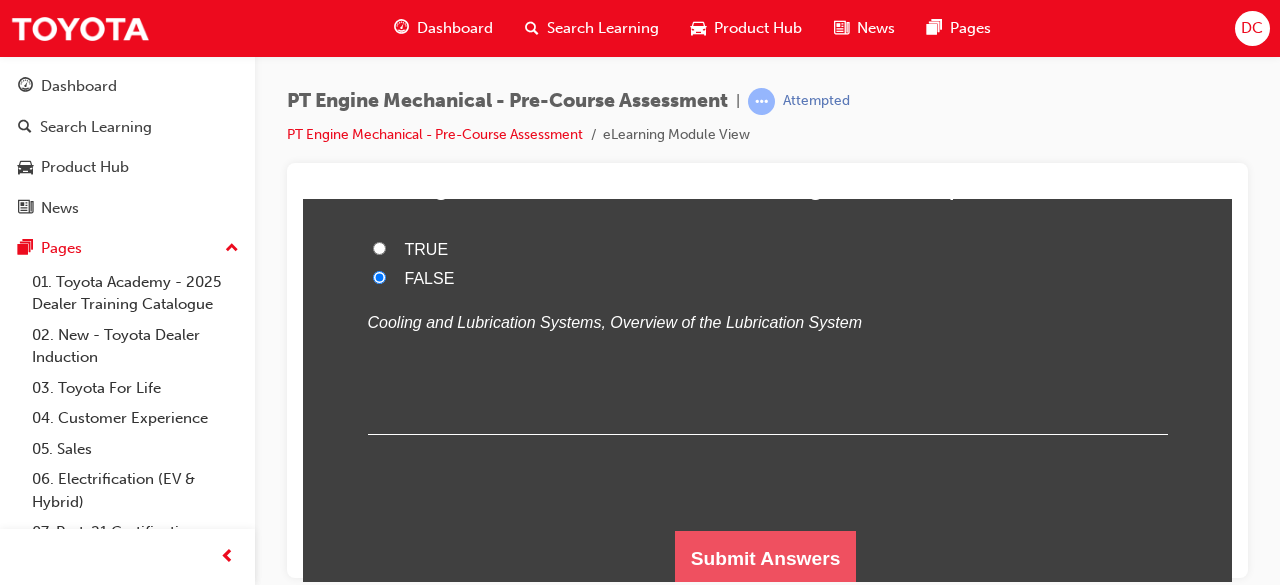 click on "Submit Answers" at bounding box center (766, 558) 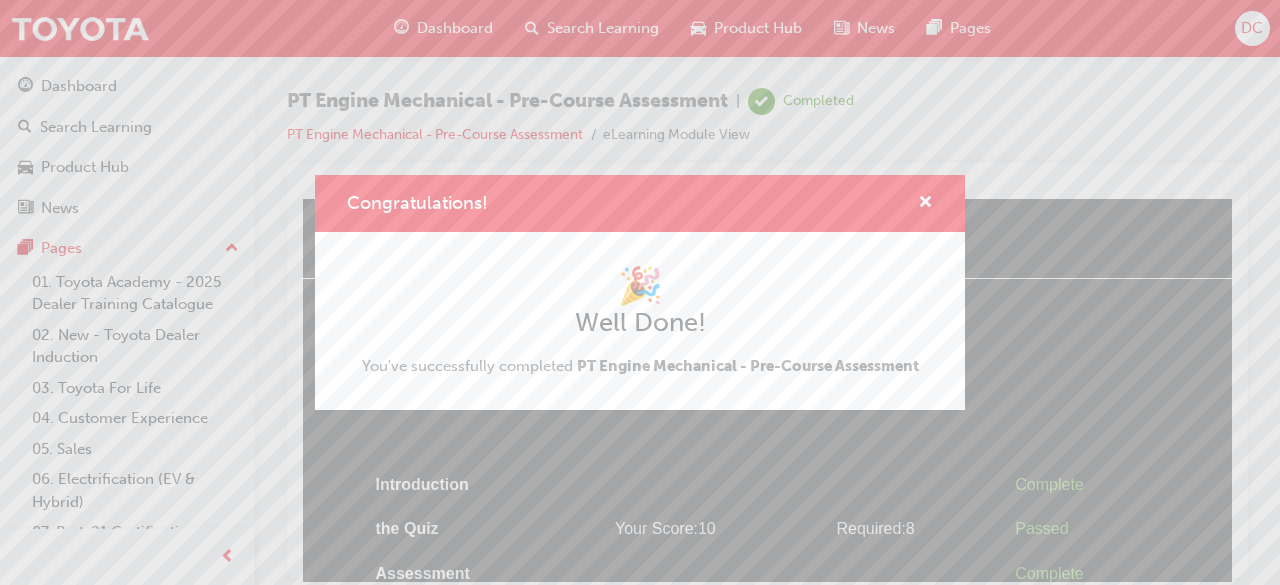 click on "Congratulations! 🎉 Well Done! You've successfully completed   PT Engine Mechanical - Pre-Course Assessment" at bounding box center [640, 292] 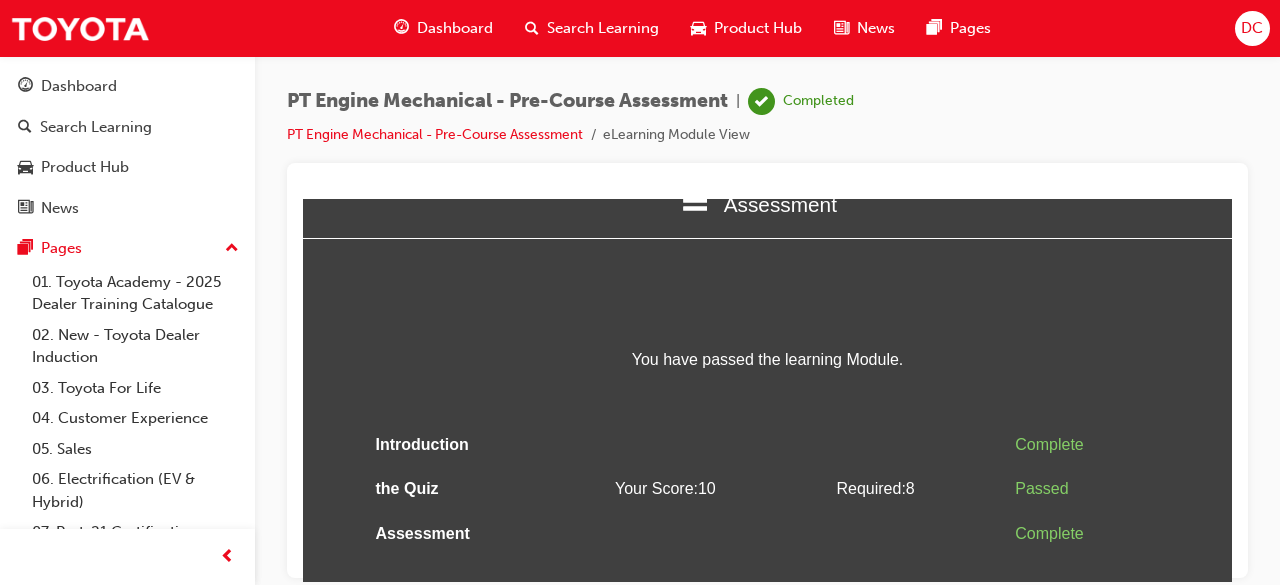 scroll, scrollTop: 46, scrollLeft: 0, axis: vertical 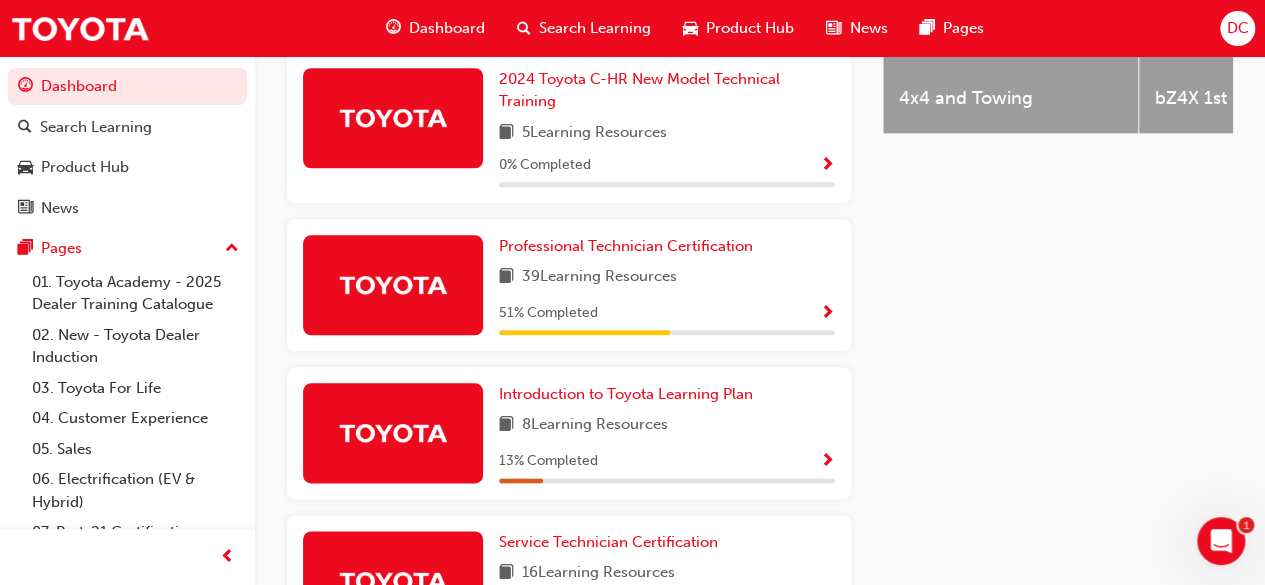 click at bounding box center [827, 314] 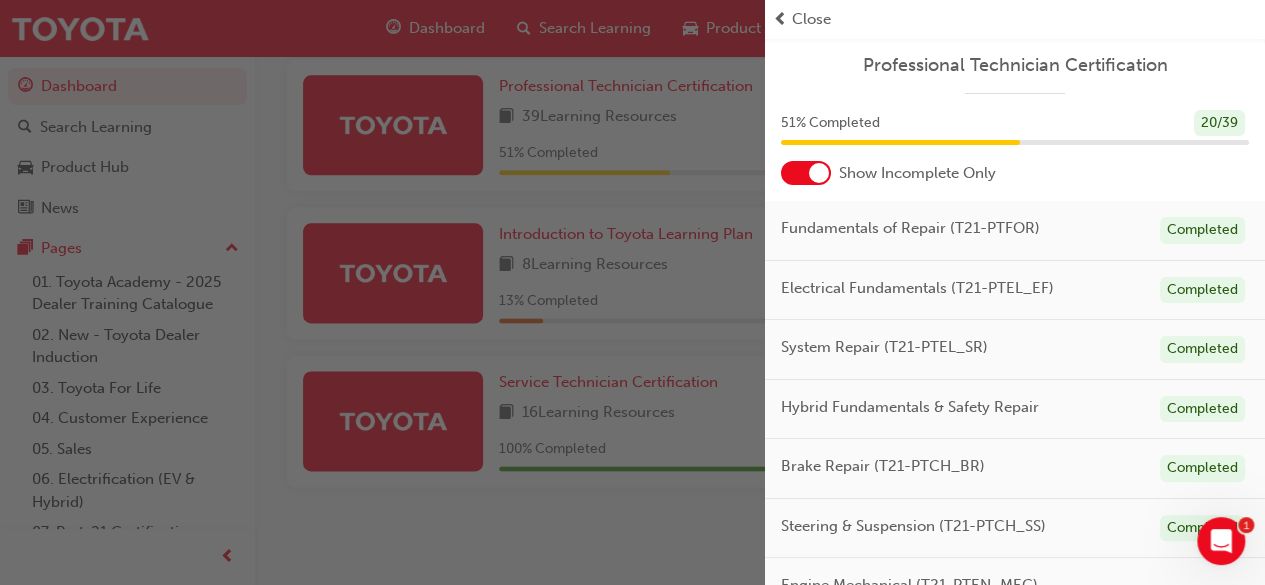 scroll, scrollTop: 1126, scrollLeft: 0, axis: vertical 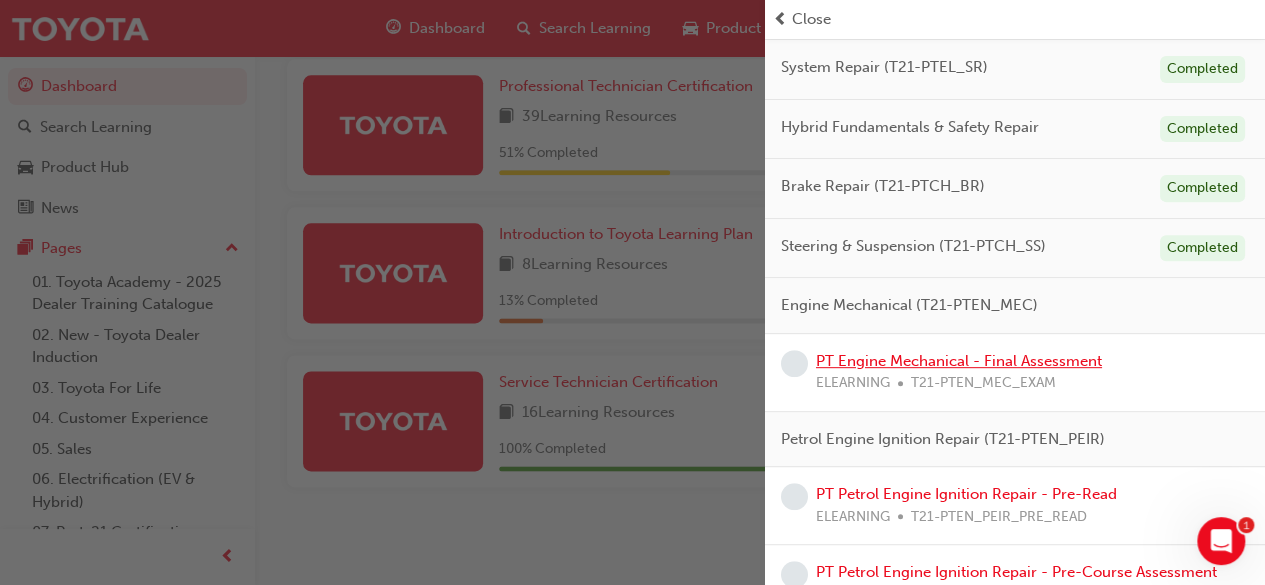 click on "PT Engine Mechanical - Final Assessment" at bounding box center [959, 361] 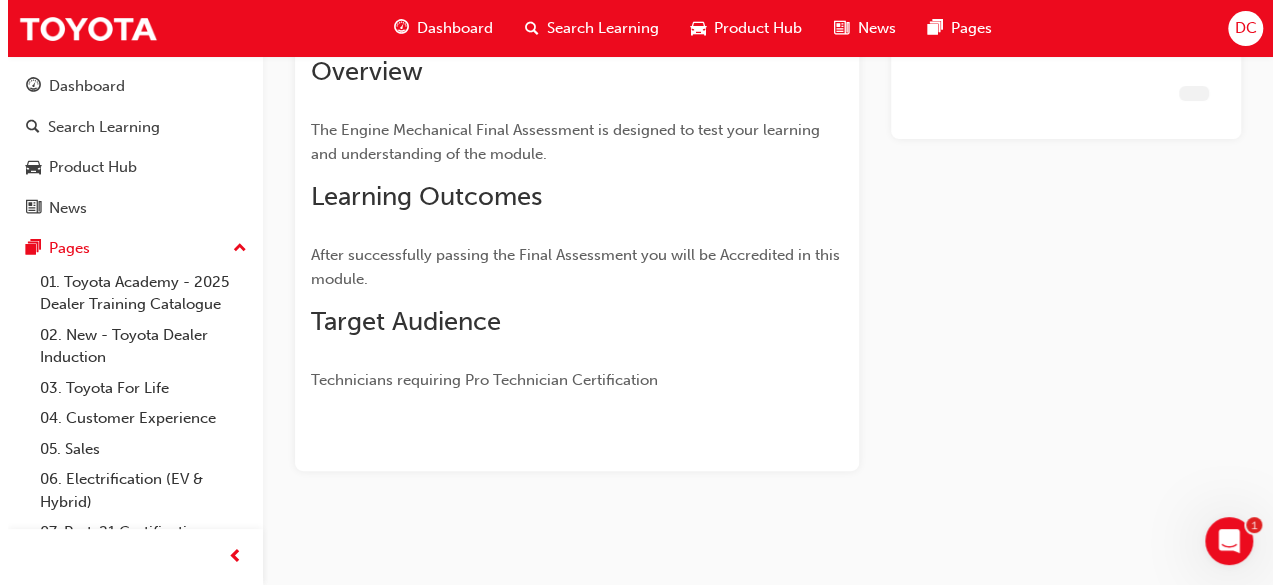 scroll, scrollTop: 0, scrollLeft: 0, axis: both 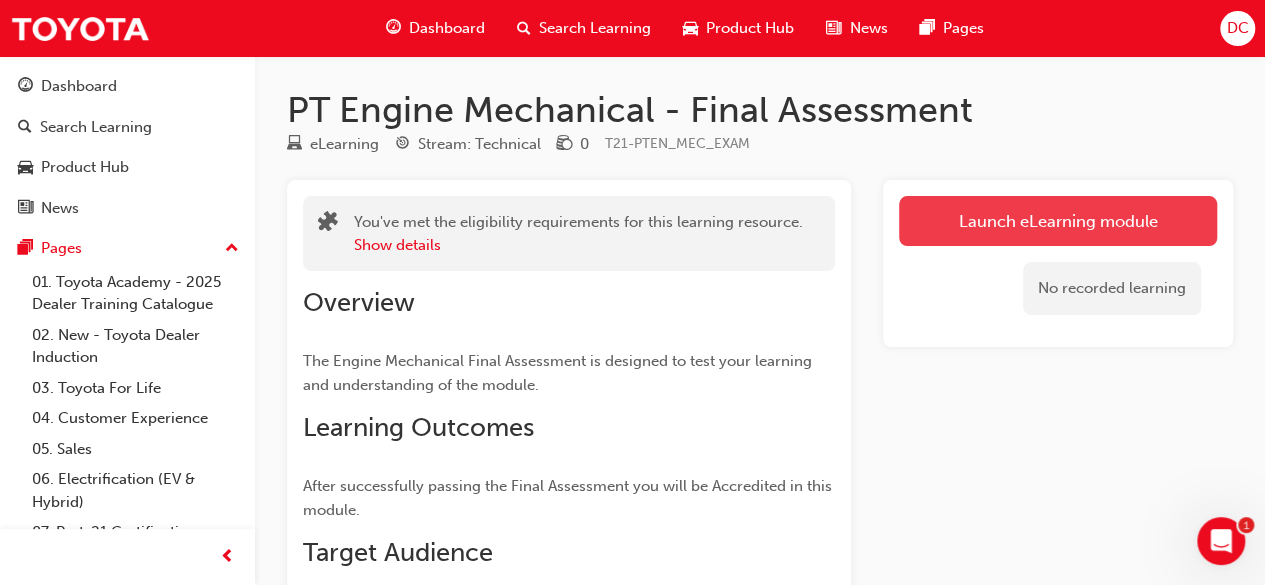 click on "Launch eLearning module" at bounding box center (1058, 221) 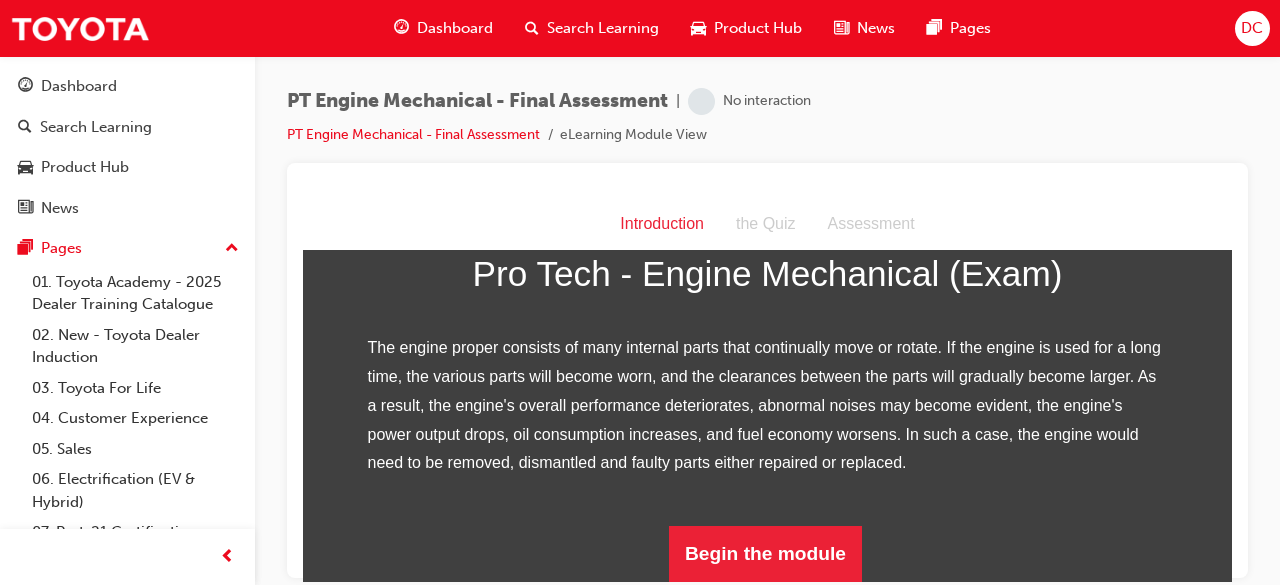 scroll, scrollTop: 341, scrollLeft: 0, axis: vertical 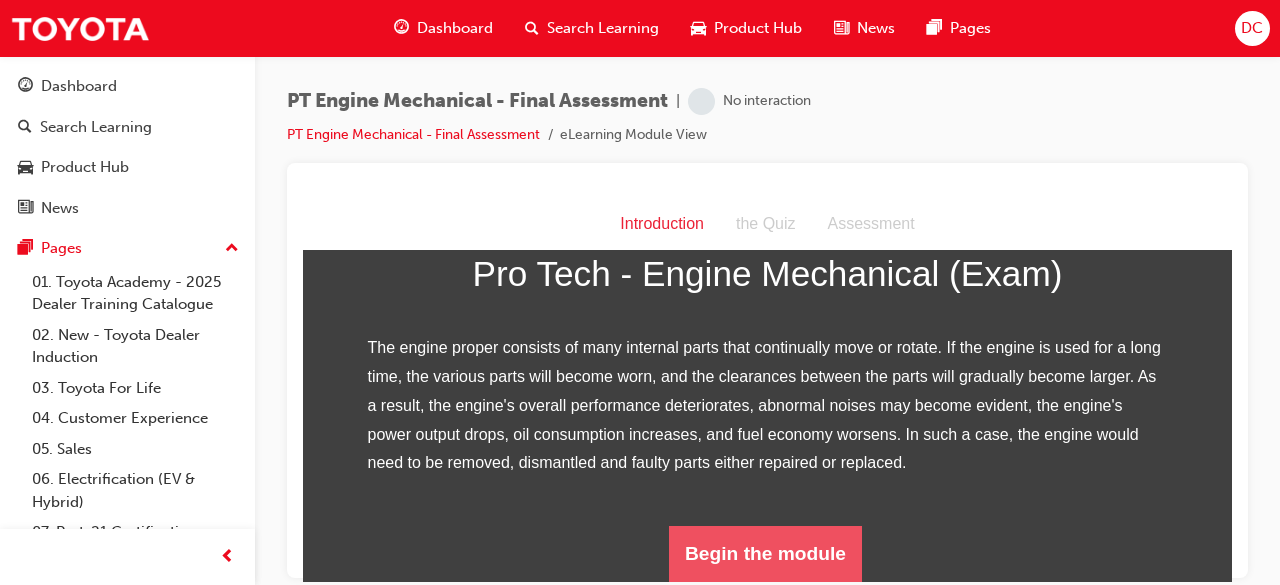 click on "Begin the module" at bounding box center (765, 553) 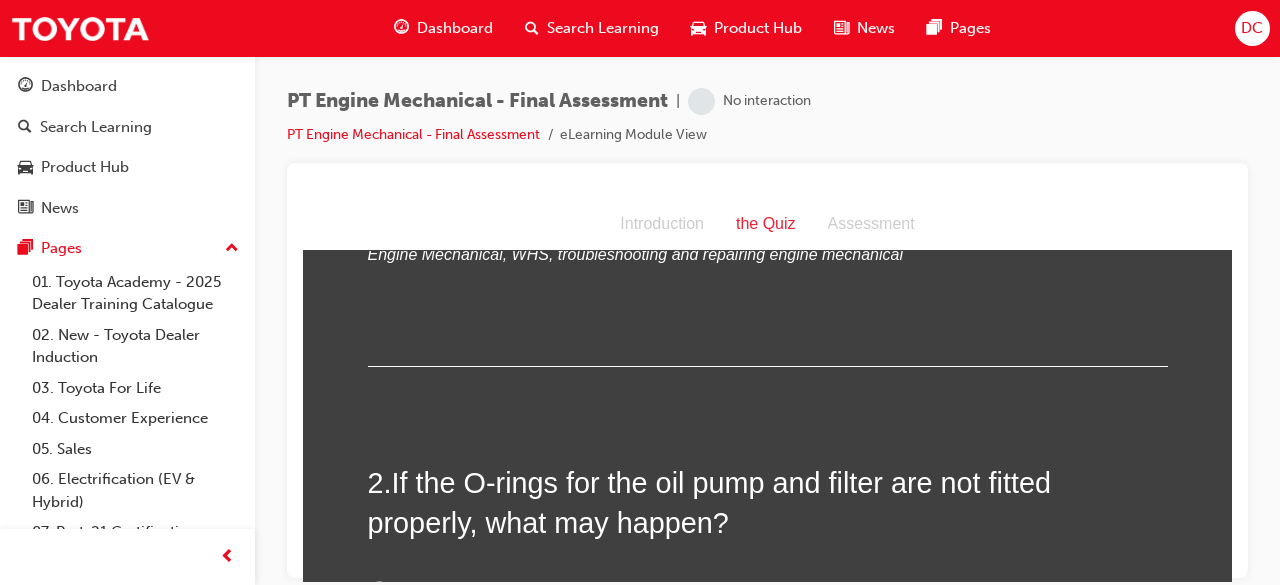 scroll, scrollTop: 0, scrollLeft: 0, axis: both 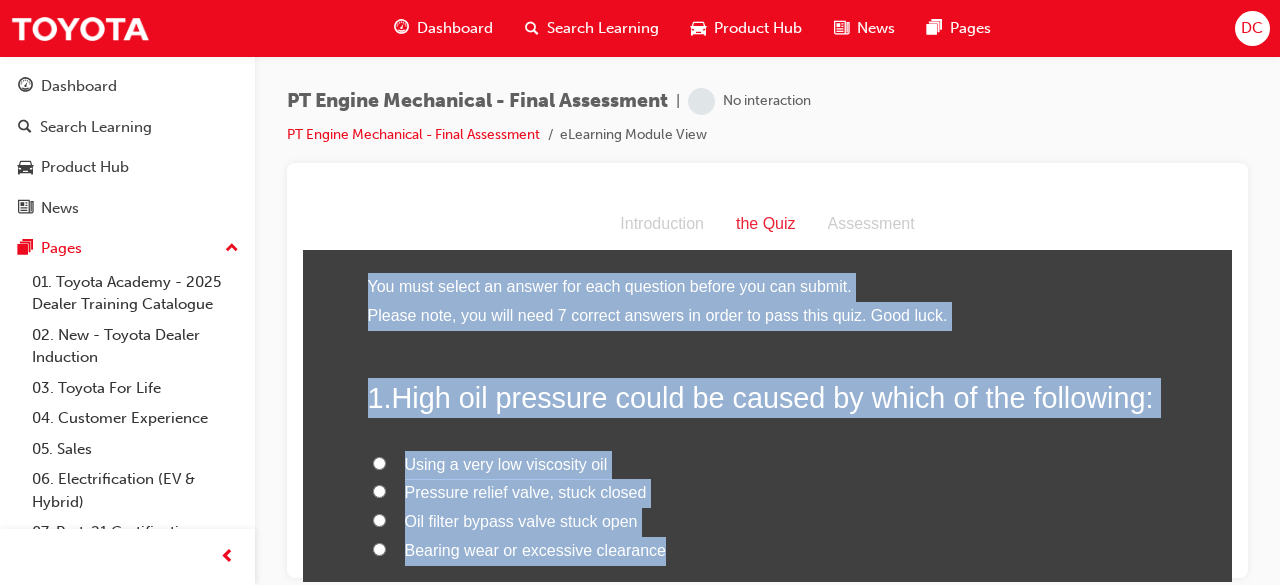 drag, startPoint x: 668, startPoint y: 560, endPoint x: 340, endPoint y: 289, distance: 425.47034 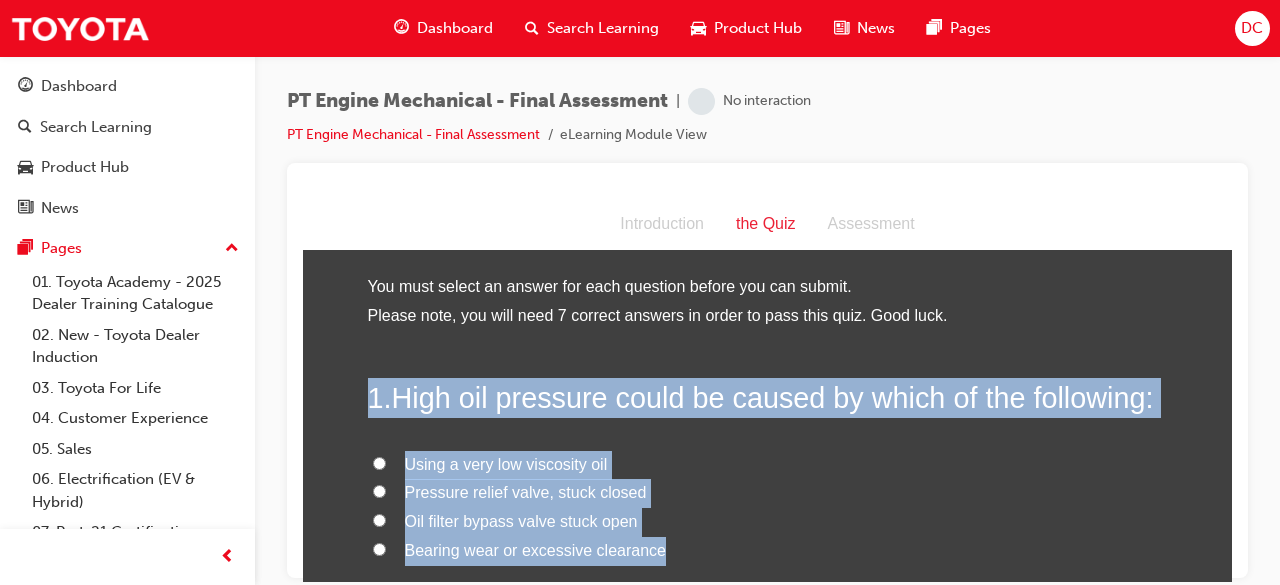 drag, startPoint x: 660, startPoint y: 562, endPoint x: 319, endPoint y: 332, distance: 411.3162 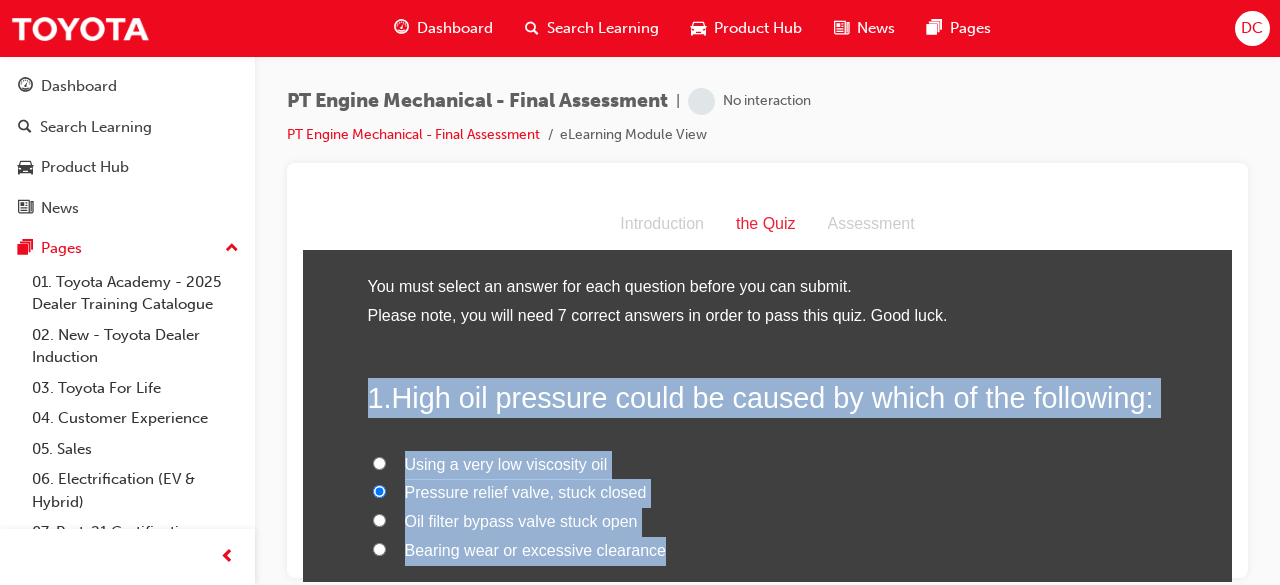 scroll, scrollTop: 40, scrollLeft: 0, axis: vertical 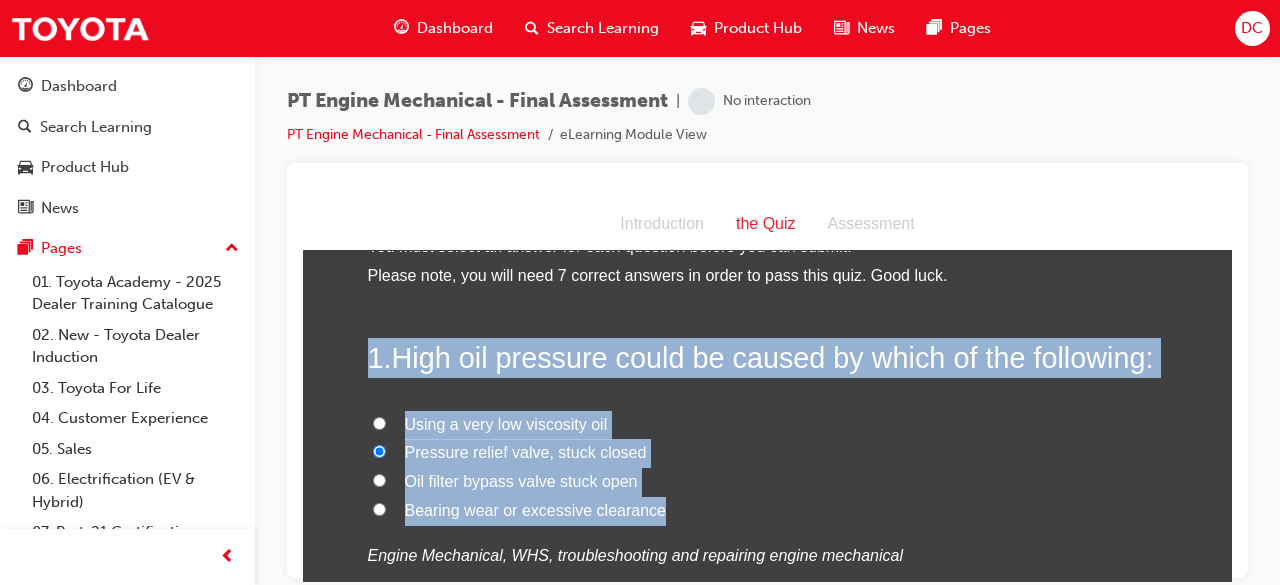 click on "Bearing wear or excessive clearance" at bounding box center (768, 510) 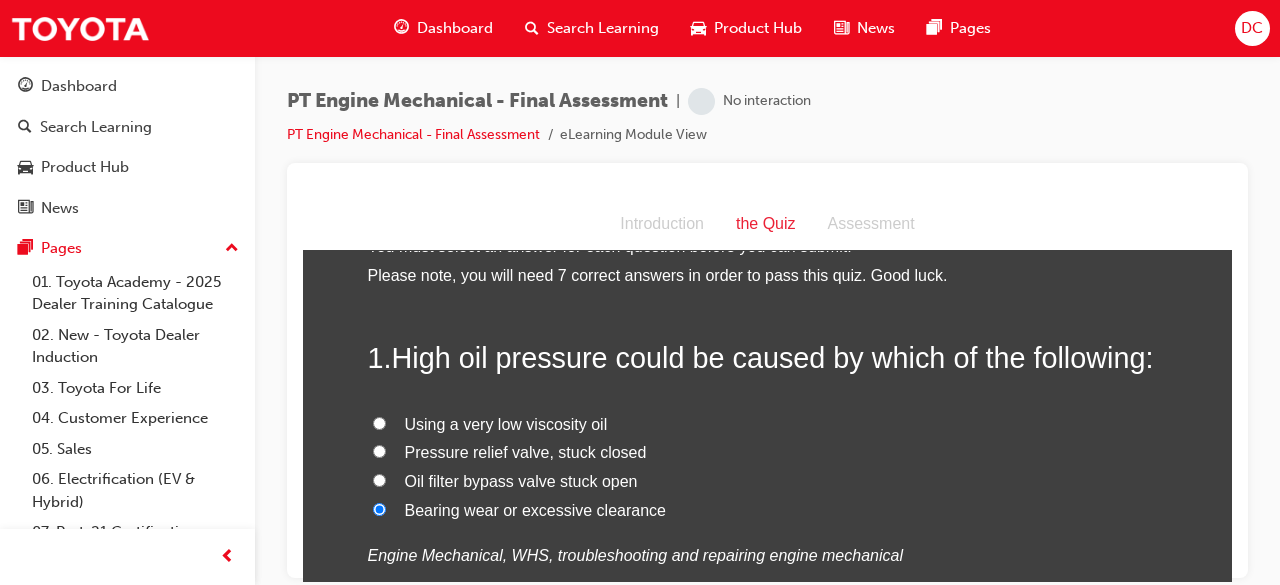 click on "Bearing wear or excessive clearance" at bounding box center (768, 510) 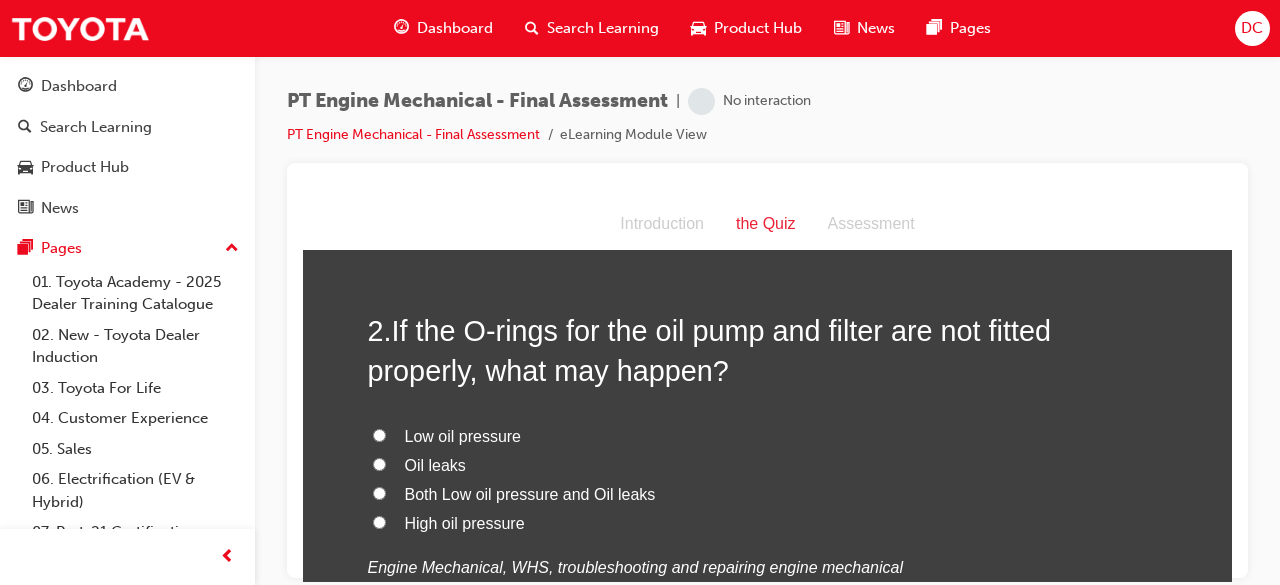 scroll, scrollTop: 520, scrollLeft: 0, axis: vertical 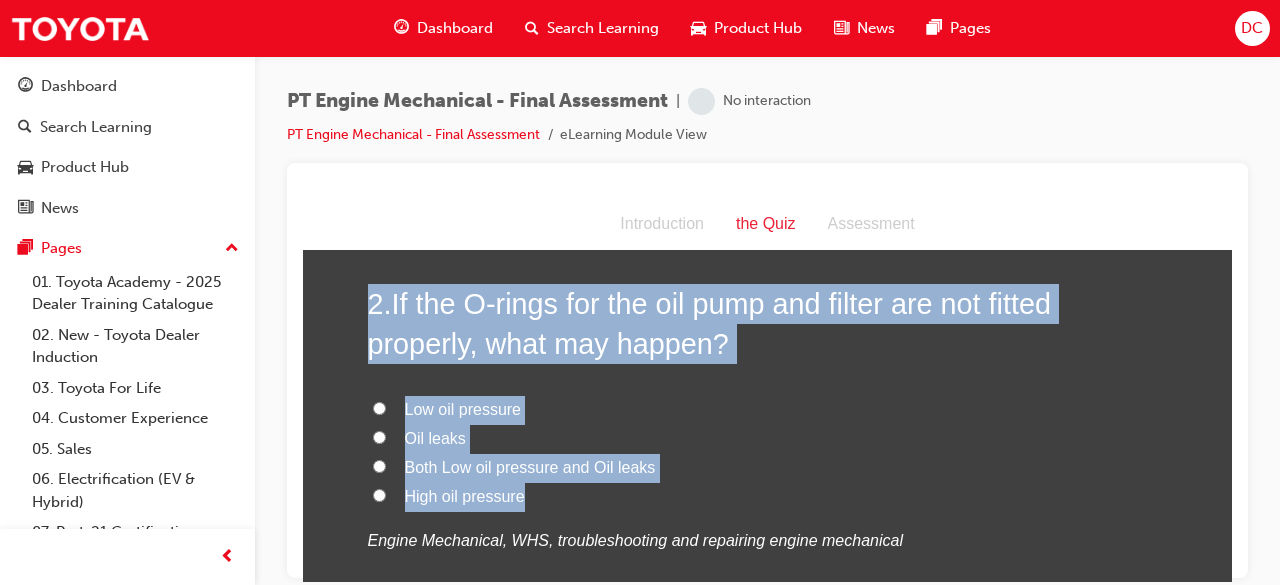 drag, startPoint x: 558, startPoint y: 500, endPoint x: 332, endPoint y: 313, distance: 293.3343 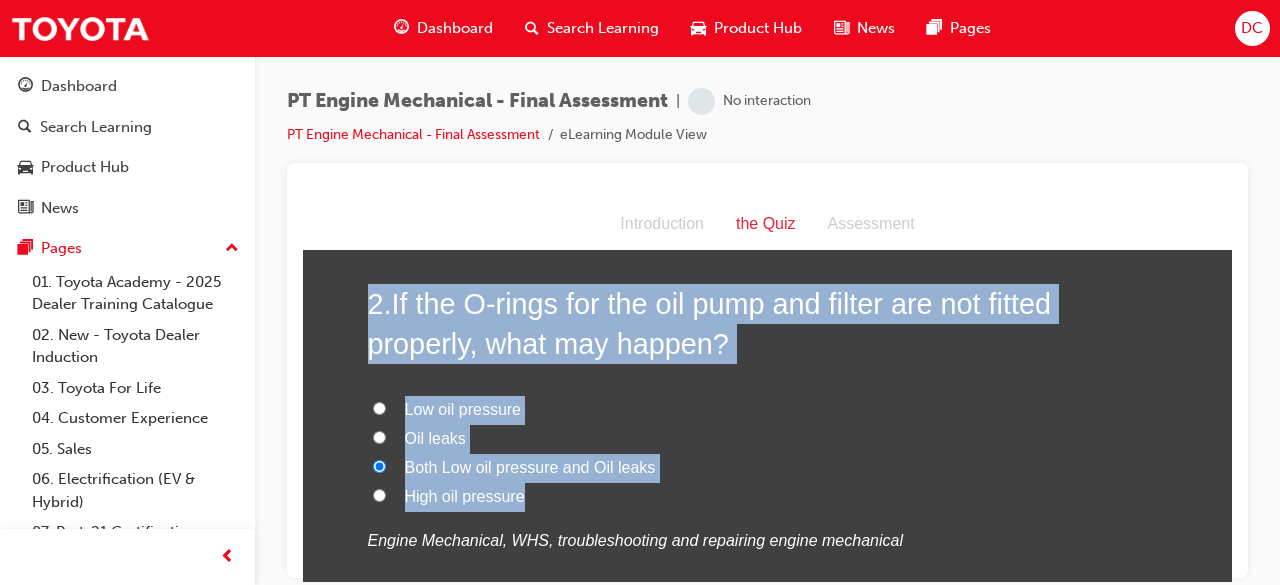 click on "High oil pressure" at bounding box center [768, 496] 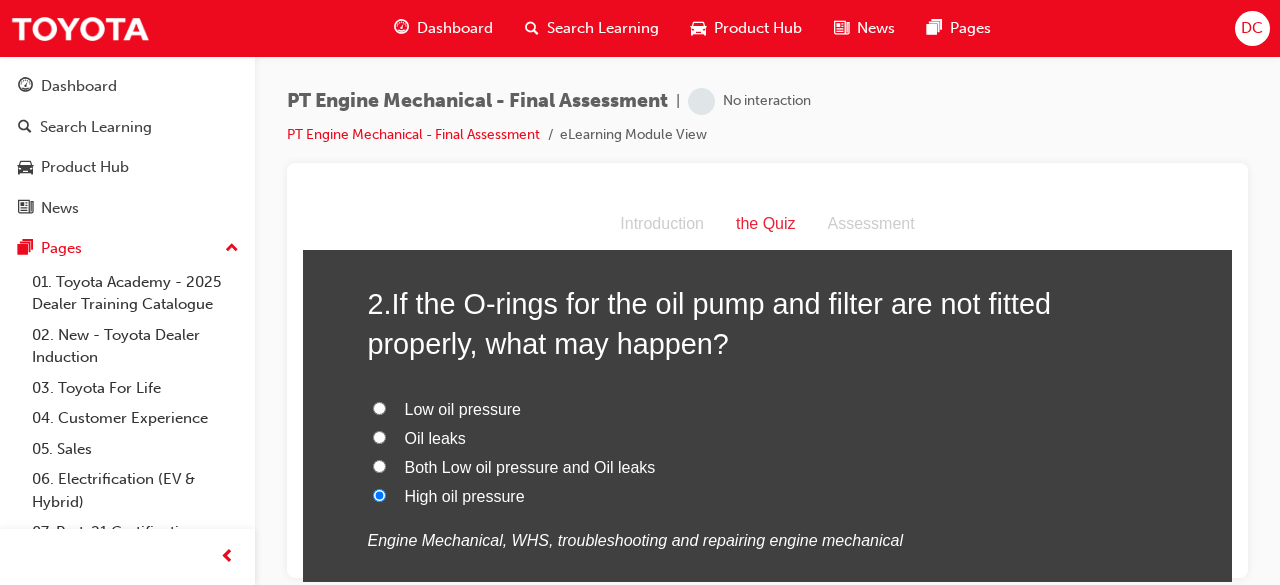 click on "Both Low oil pressure and Oil leaks" at bounding box center (379, 465) 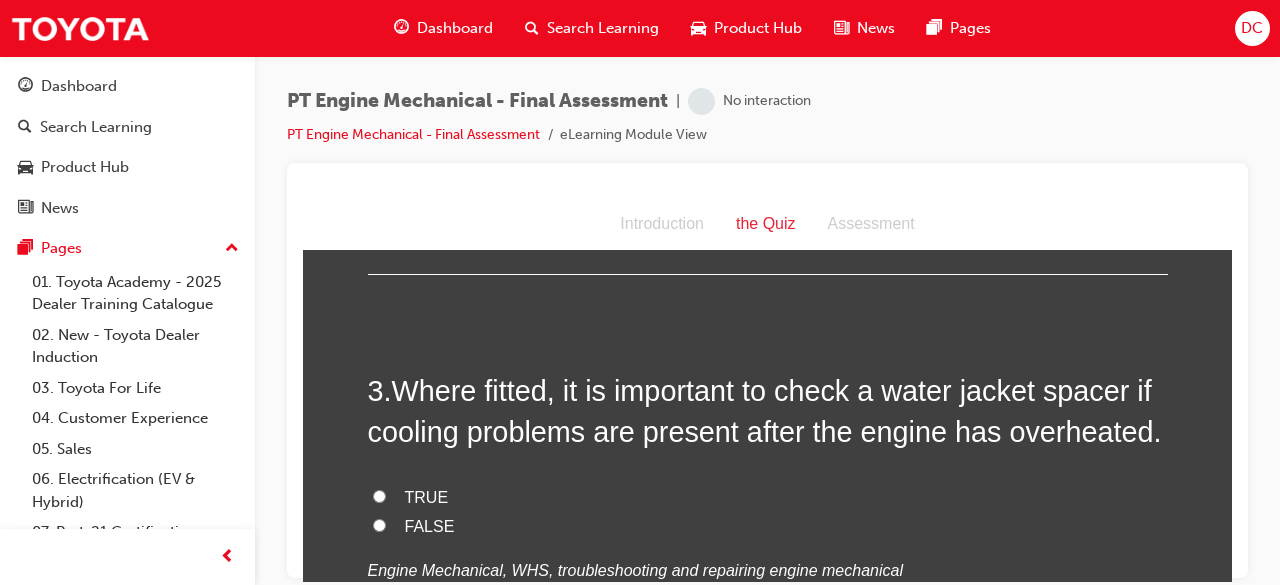 scroll, scrollTop: 920, scrollLeft: 0, axis: vertical 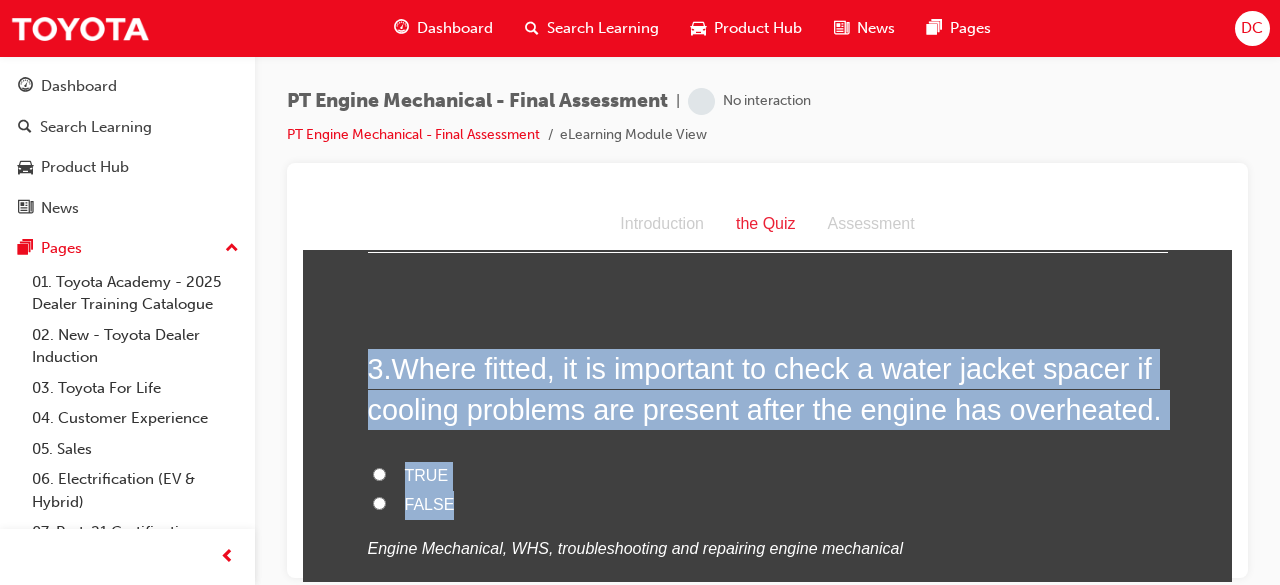 drag, startPoint x: 463, startPoint y: 499, endPoint x: 338, endPoint y: 307, distance: 229.10478 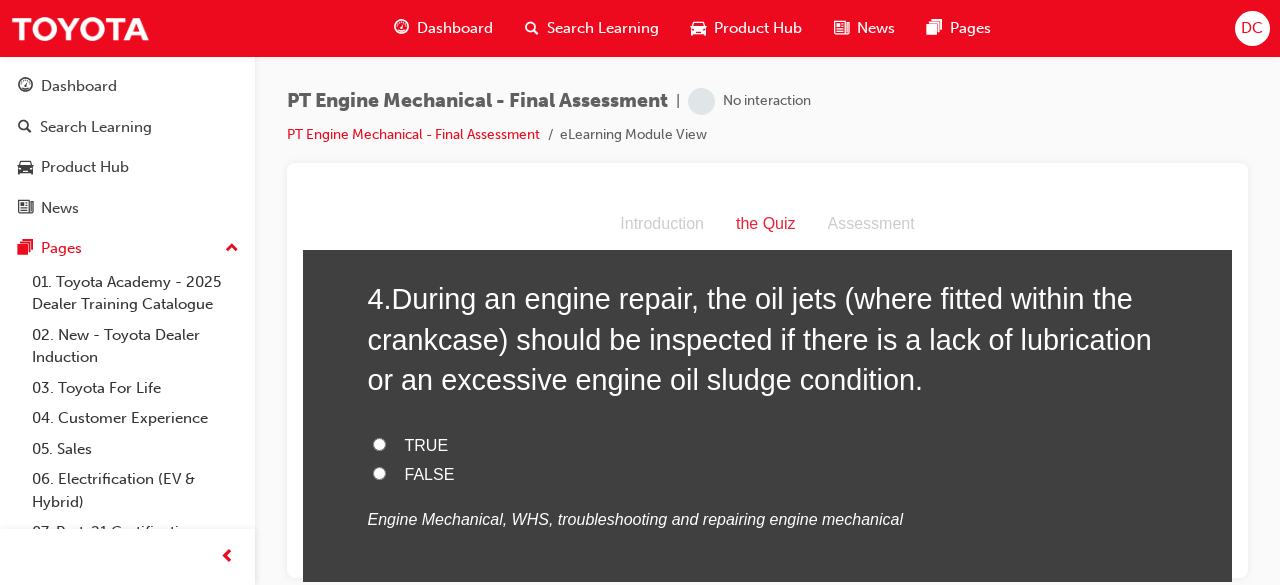 scroll, scrollTop: 1400, scrollLeft: 0, axis: vertical 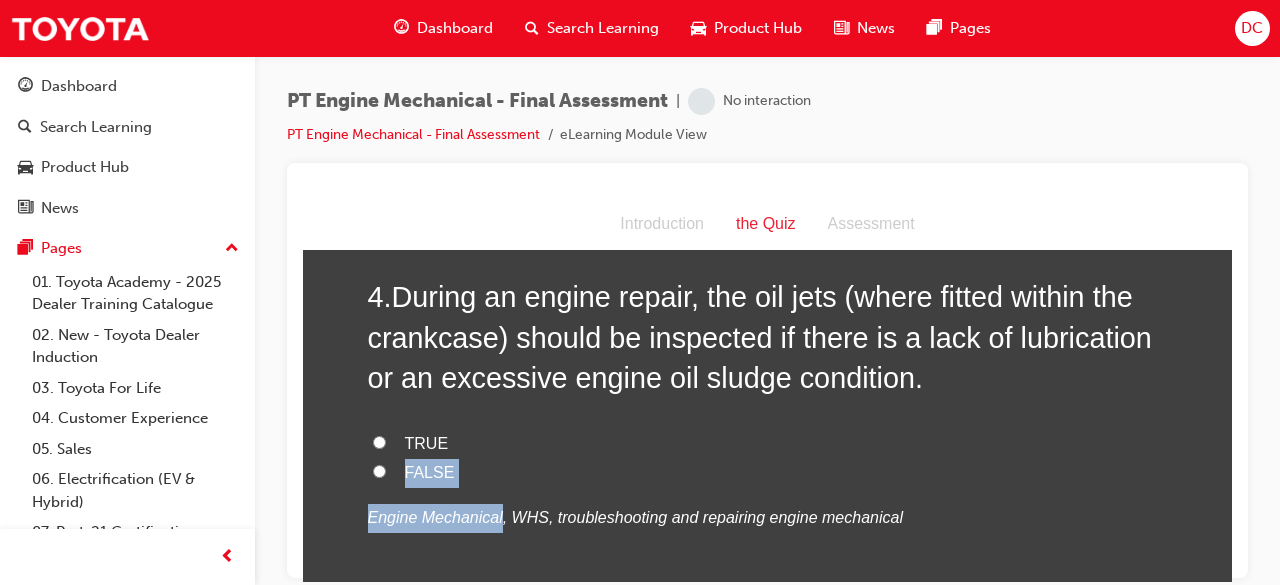 drag, startPoint x: 484, startPoint y: 490, endPoint x: 508, endPoint y: 454, distance: 43.266617 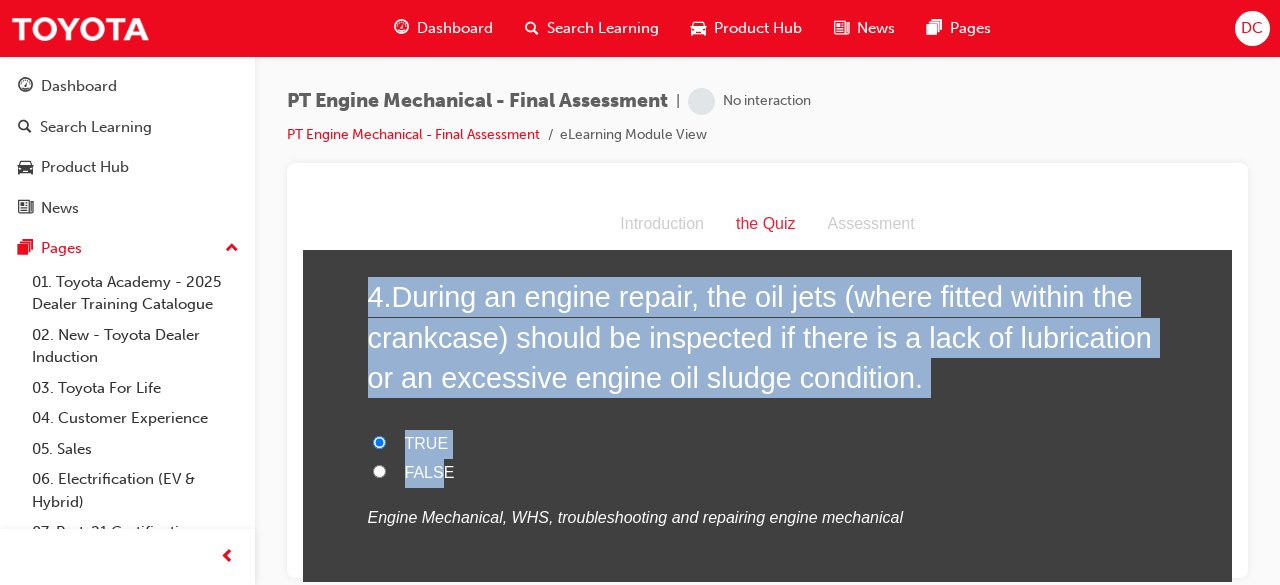 drag, startPoint x: 429, startPoint y: 472, endPoint x: 334, endPoint y: 312, distance: 186.07794 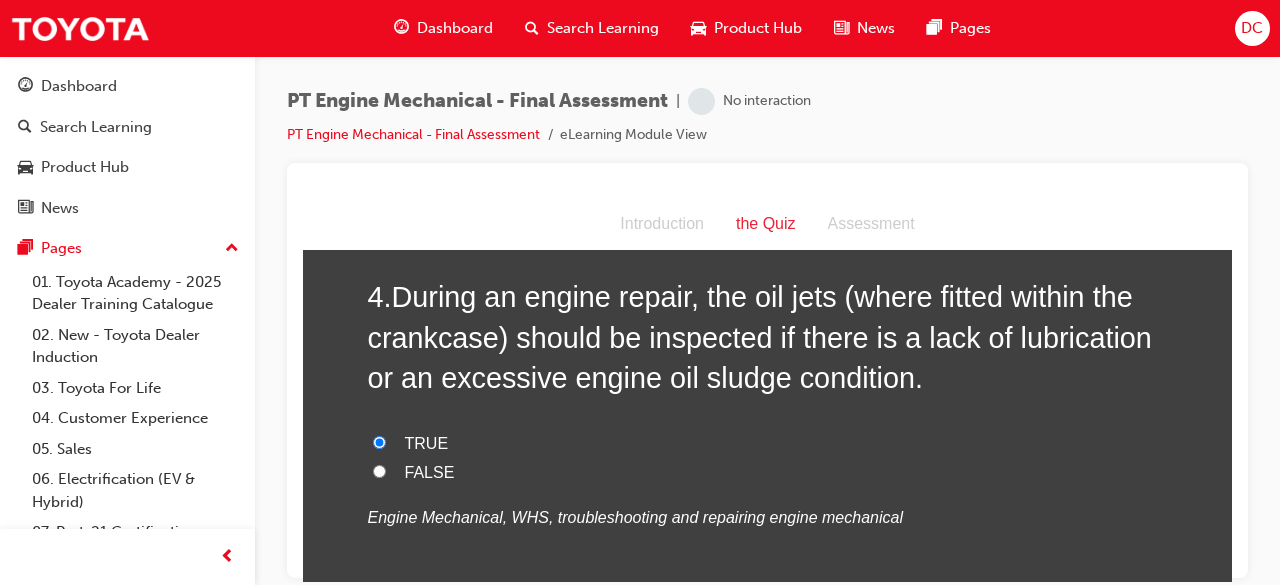 click on "FALSE" at bounding box center (768, 472) 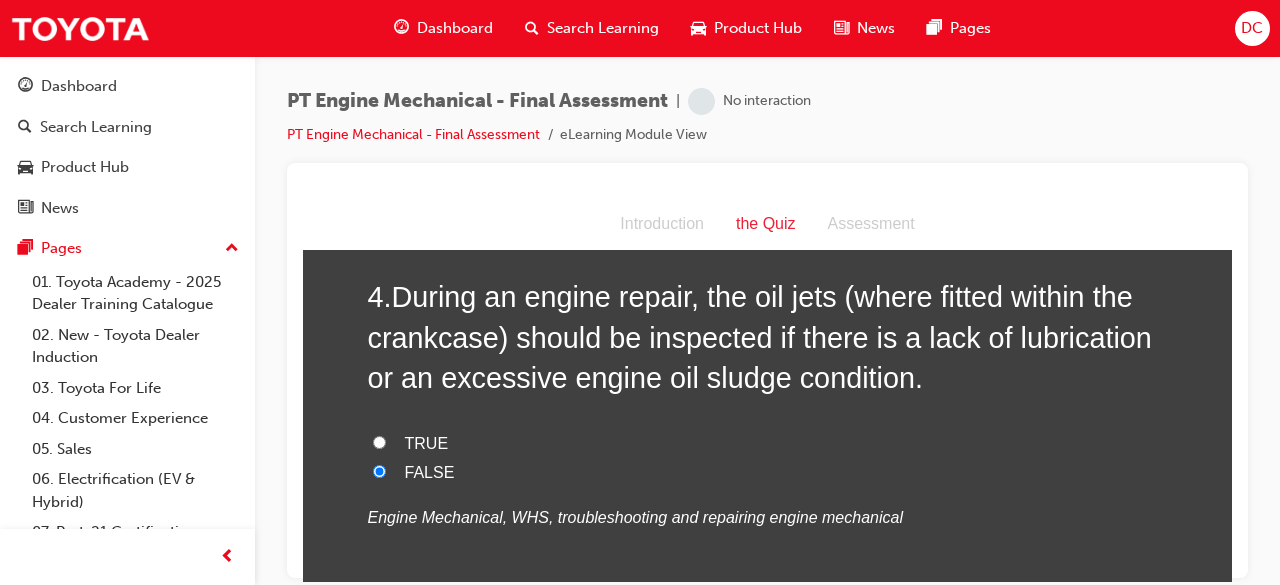 click on "TRUE" at bounding box center (379, 441) 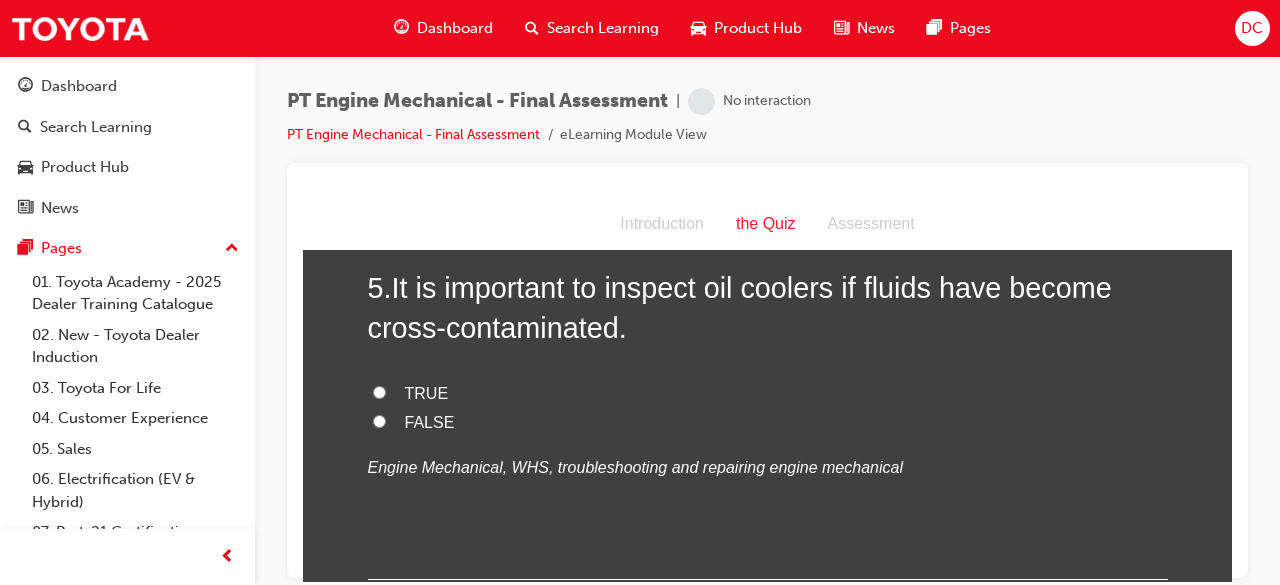 scroll, scrollTop: 1880, scrollLeft: 0, axis: vertical 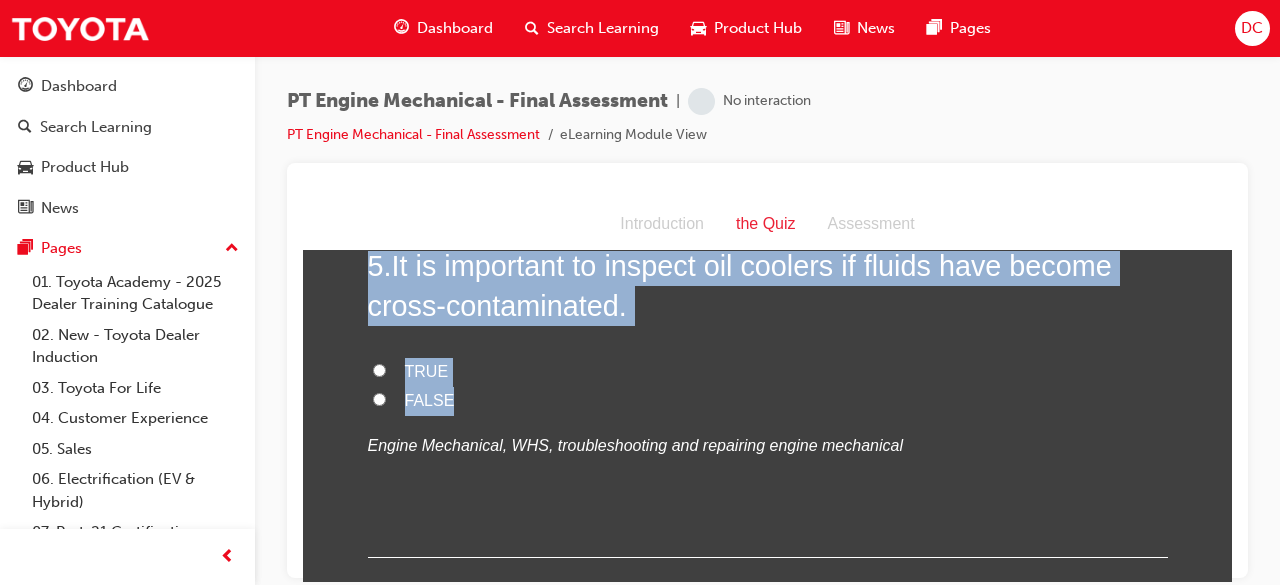 drag, startPoint x: 500, startPoint y: 406, endPoint x: 344, endPoint y: 277, distance: 202.42776 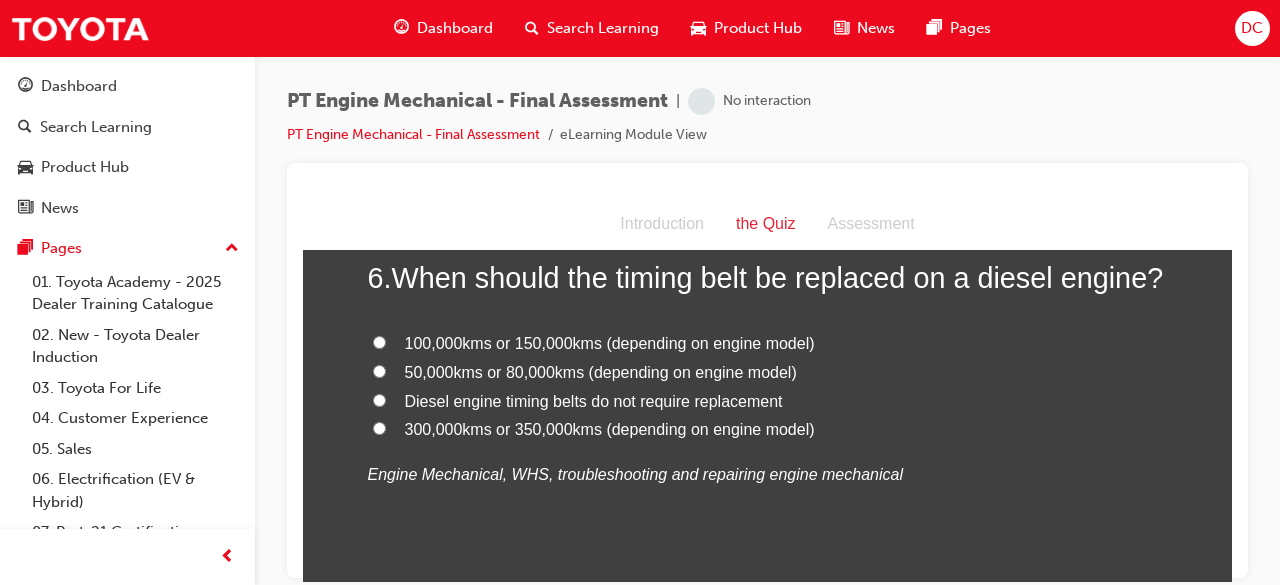 scroll, scrollTop: 2280, scrollLeft: 0, axis: vertical 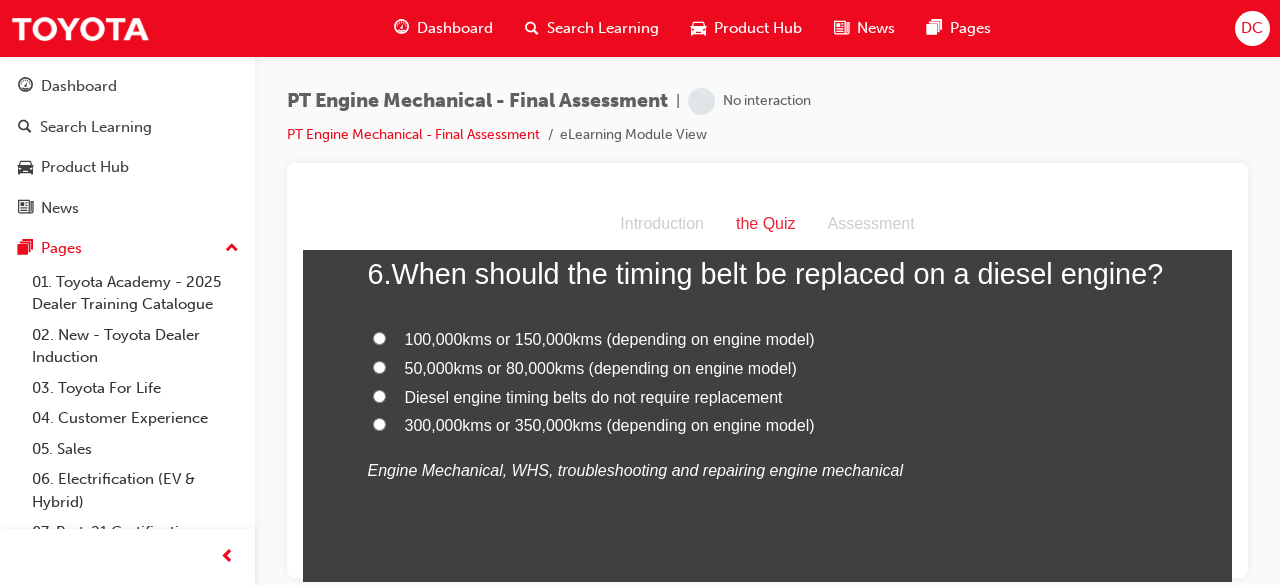 click on "100,000kms or 150,000kms (depending on engine model)" at bounding box center [379, 337] 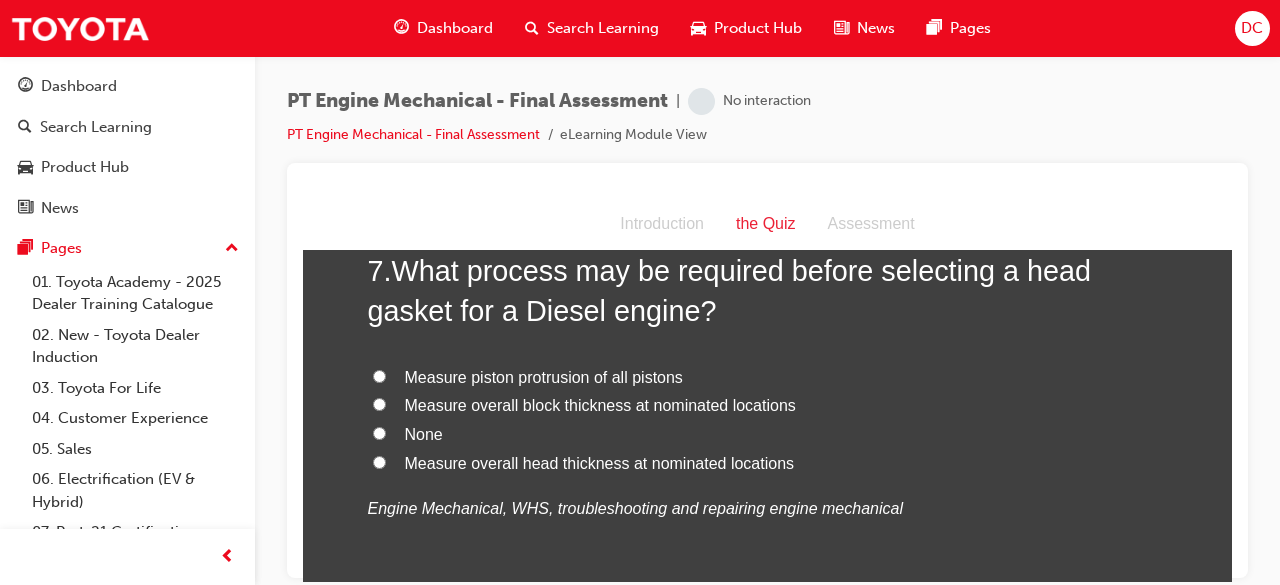 scroll, scrollTop: 2720, scrollLeft: 0, axis: vertical 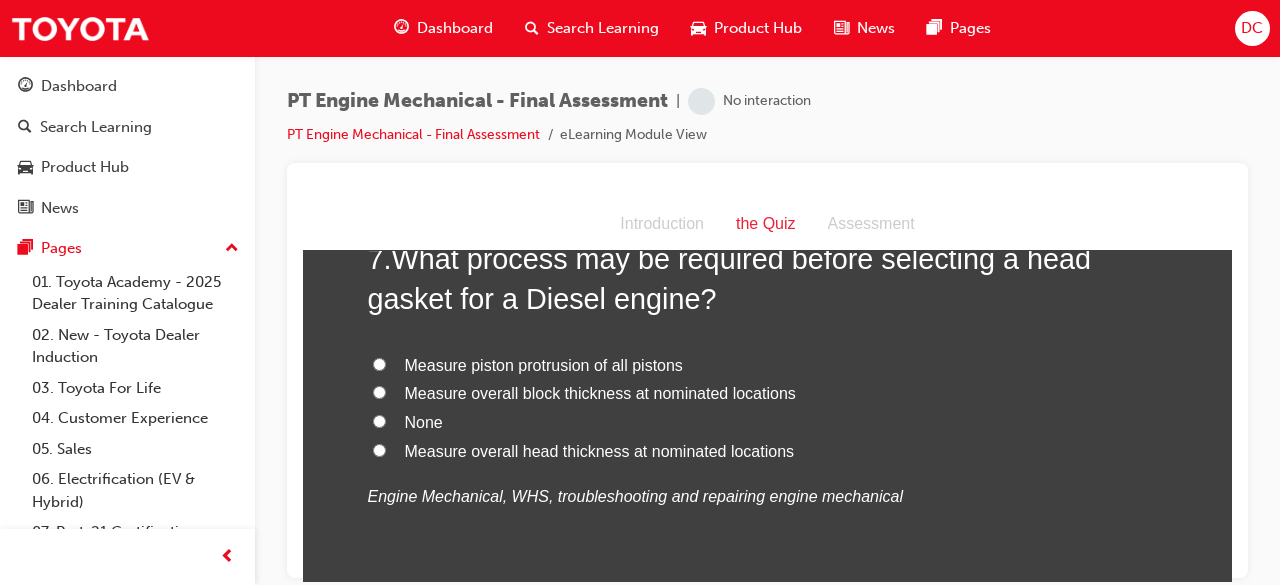 click on "Measure overall head thickness at nominated locations" at bounding box center (379, 449) 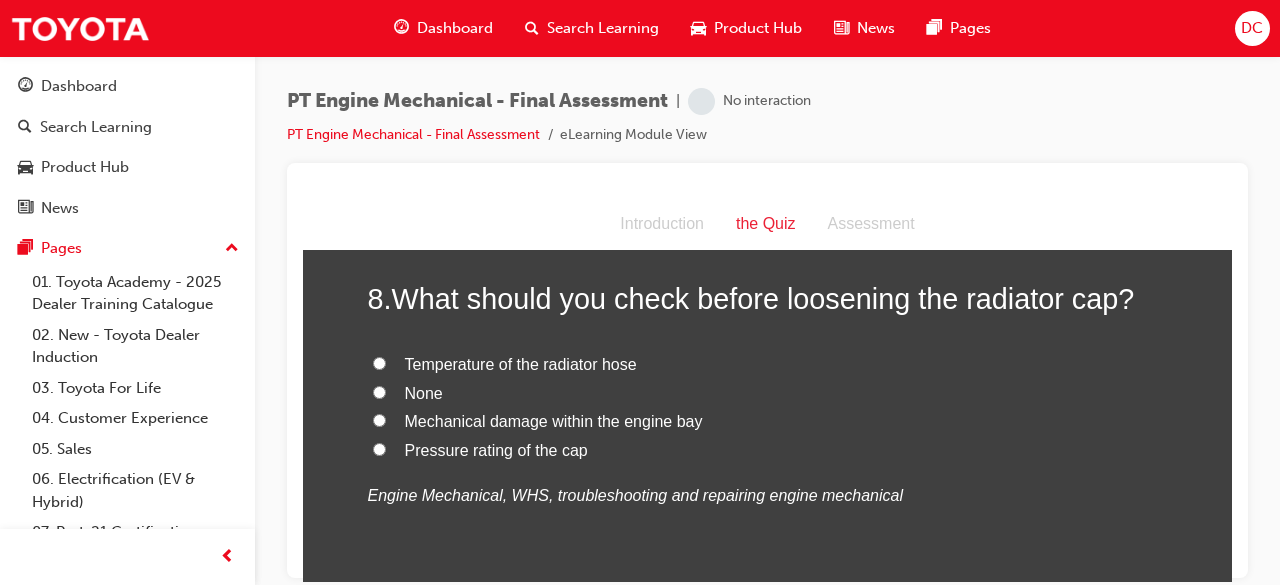 scroll, scrollTop: 3160, scrollLeft: 0, axis: vertical 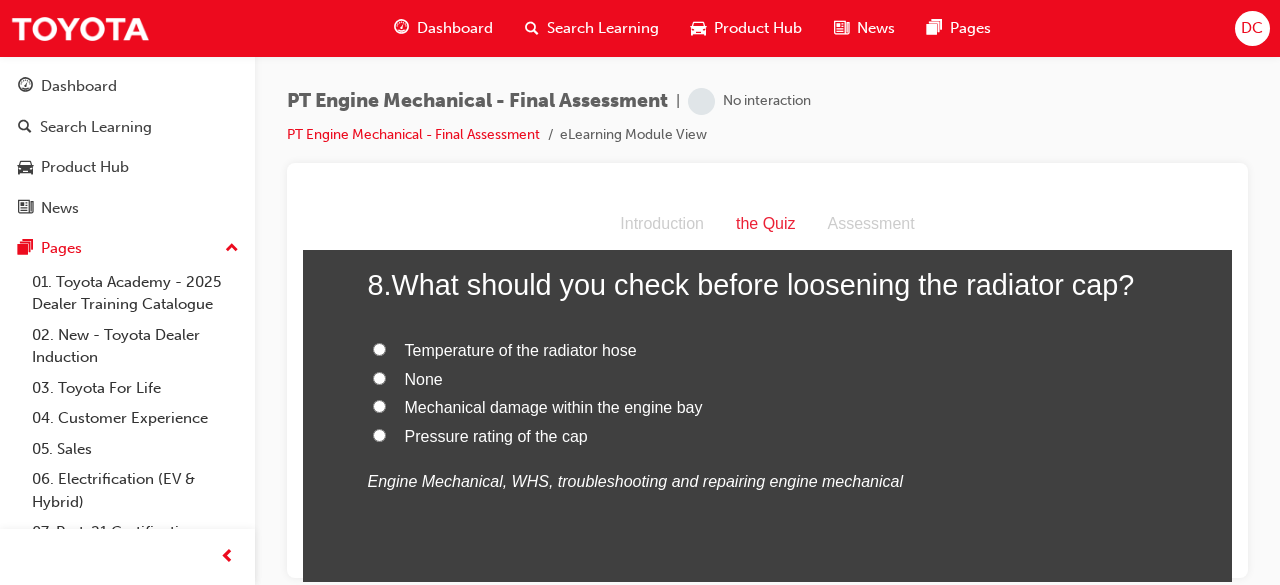 click on "Temperature of the radiator hose" at bounding box center [379, 348] 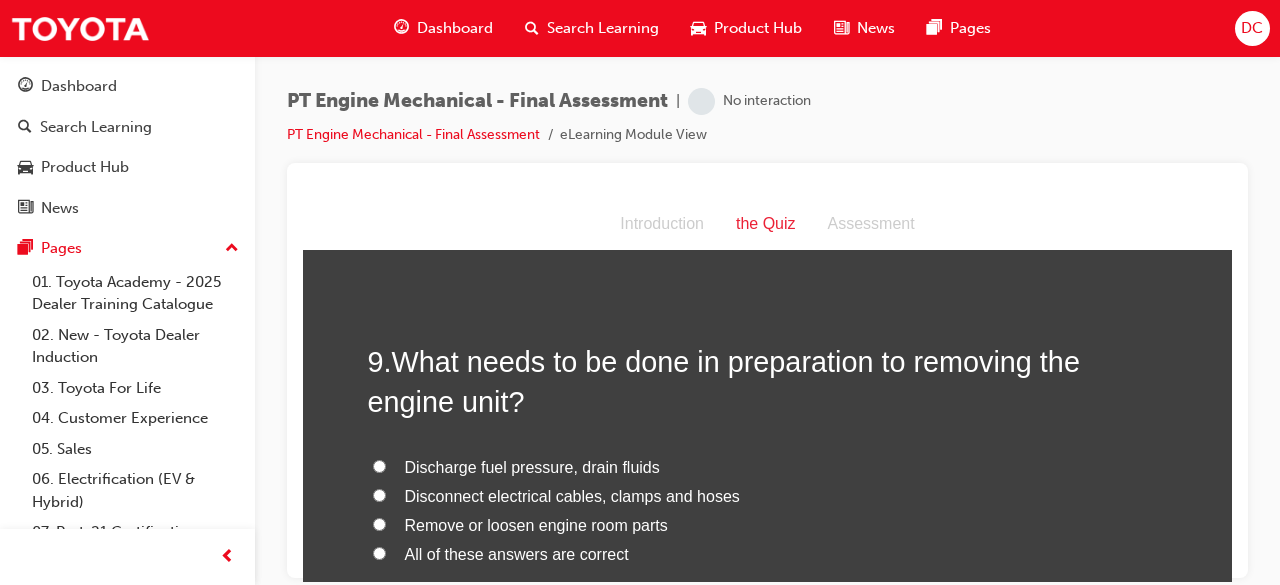 scroll, scrollTop: 3520, scrollLeft: 0, axis: vertical 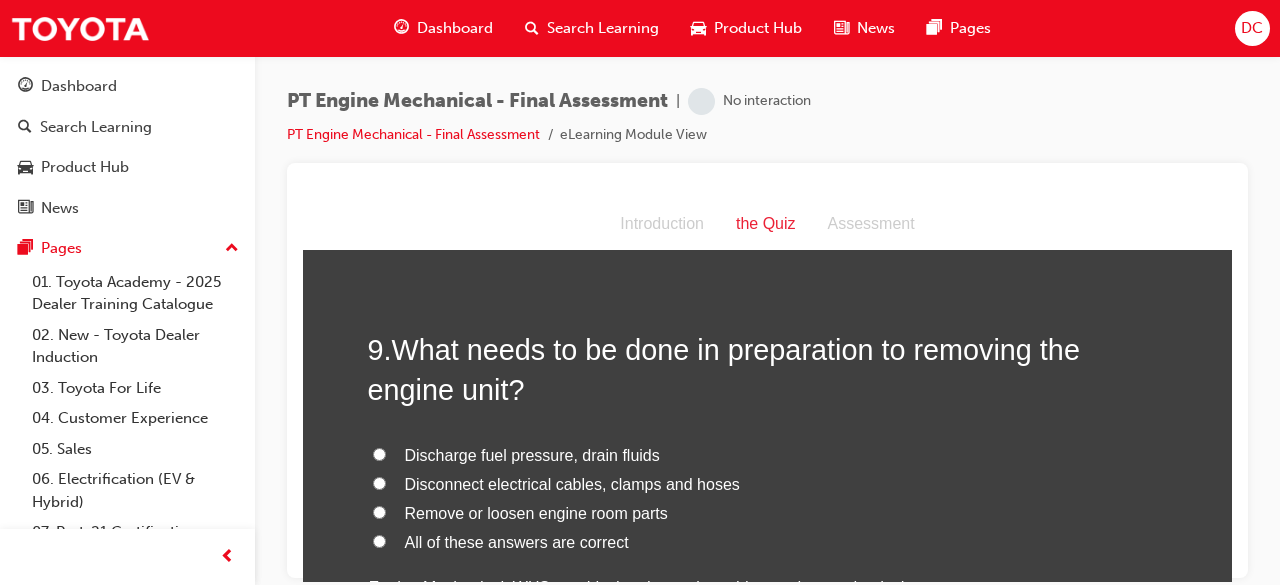 click on "All of these answers are correct" at bounding box center (379, 540) 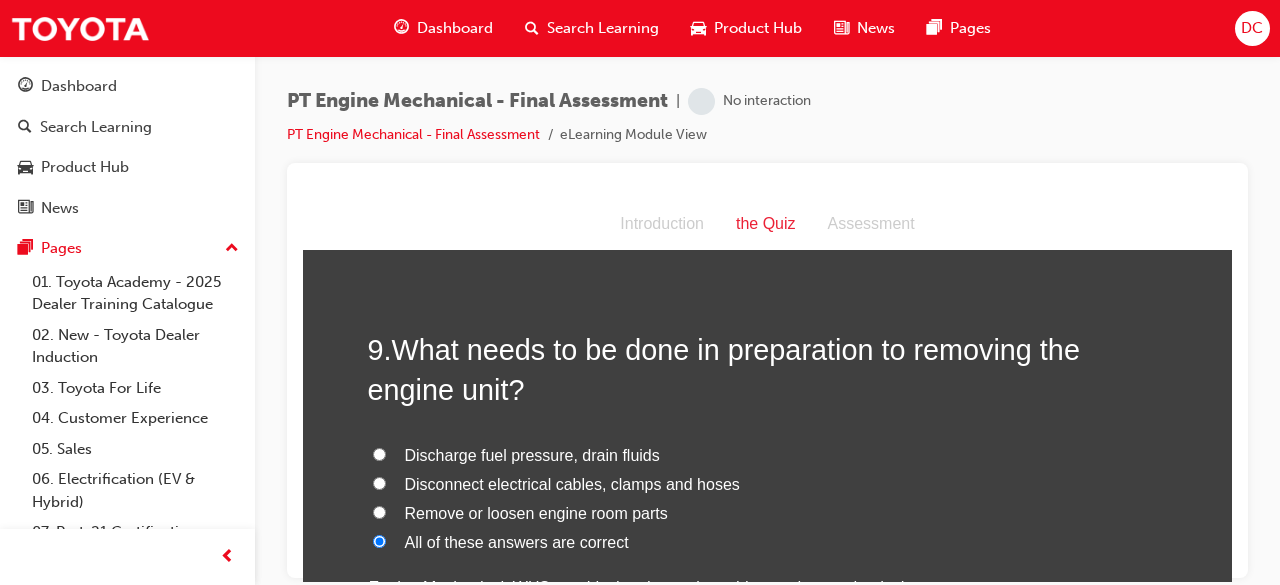 scroll, scrollTop: 3560, scrollLeft: 0, axis: vertical 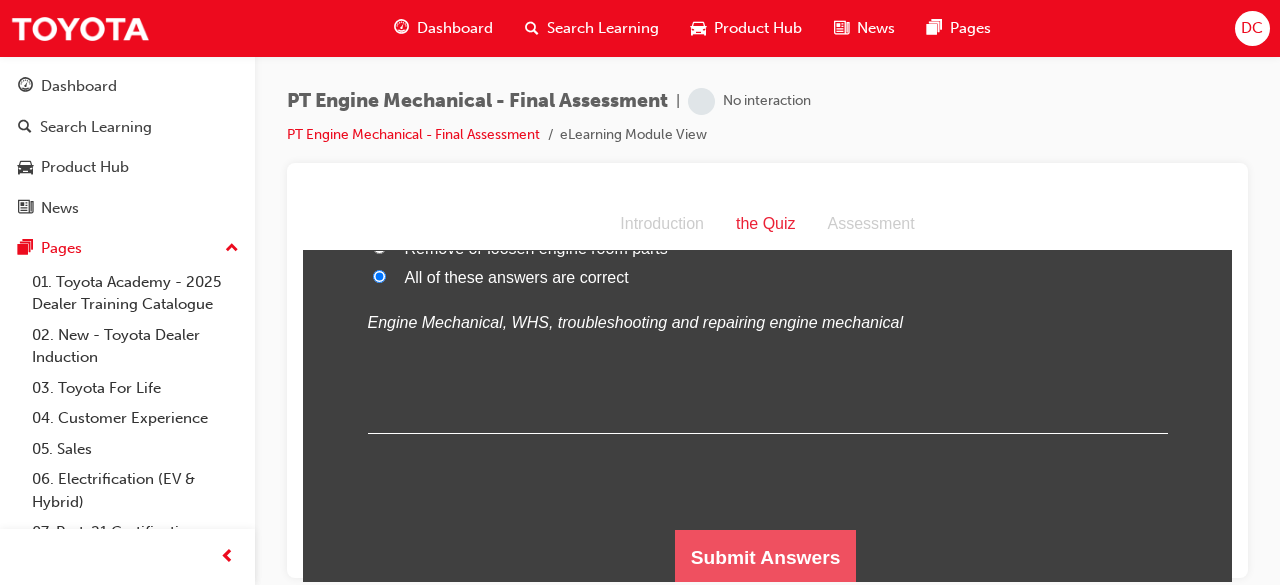 click on "Submit Answers" at bounding box center (766, 557) 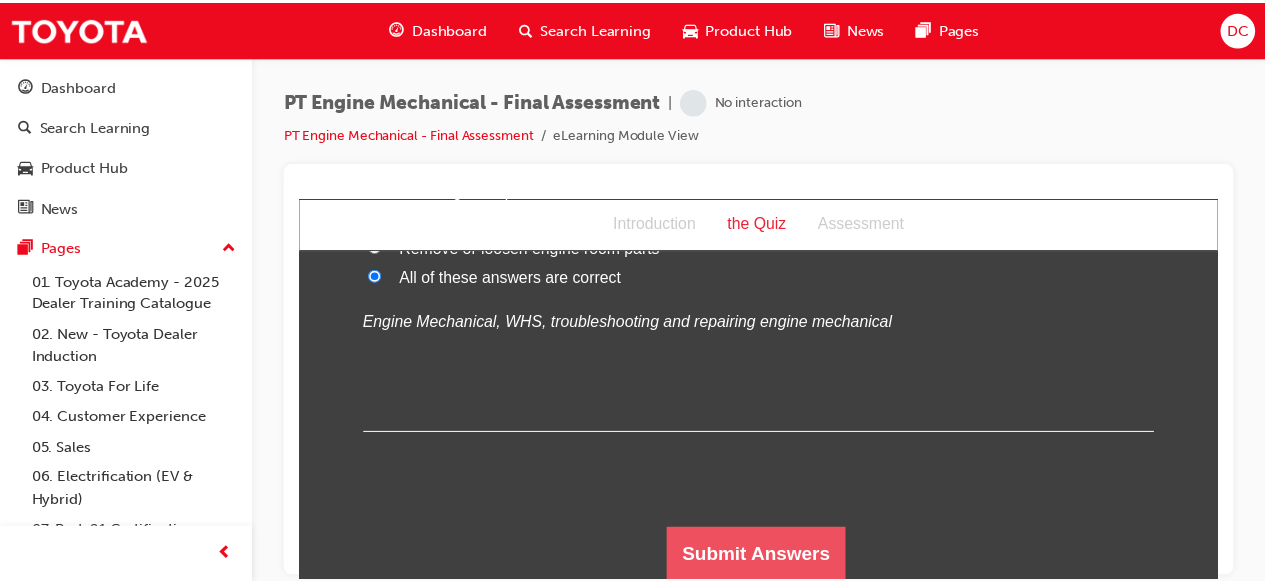 scroll, scrollTop: 0, scrollLeft: 0, axis: both 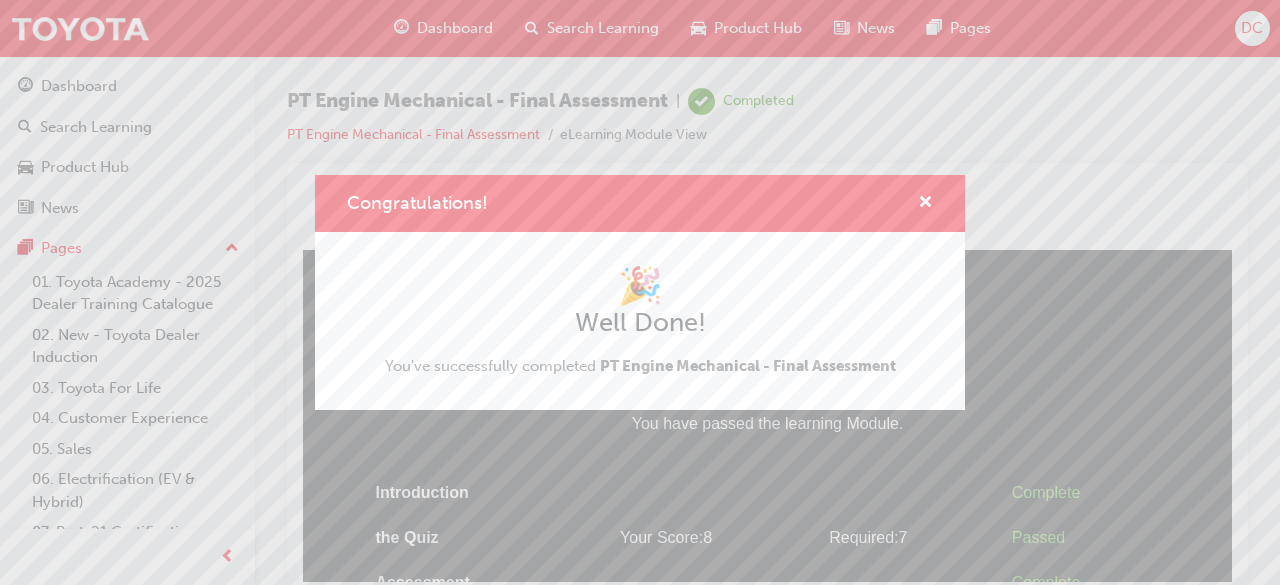 click on "Congratulations!" at bounding box center (640, 203) 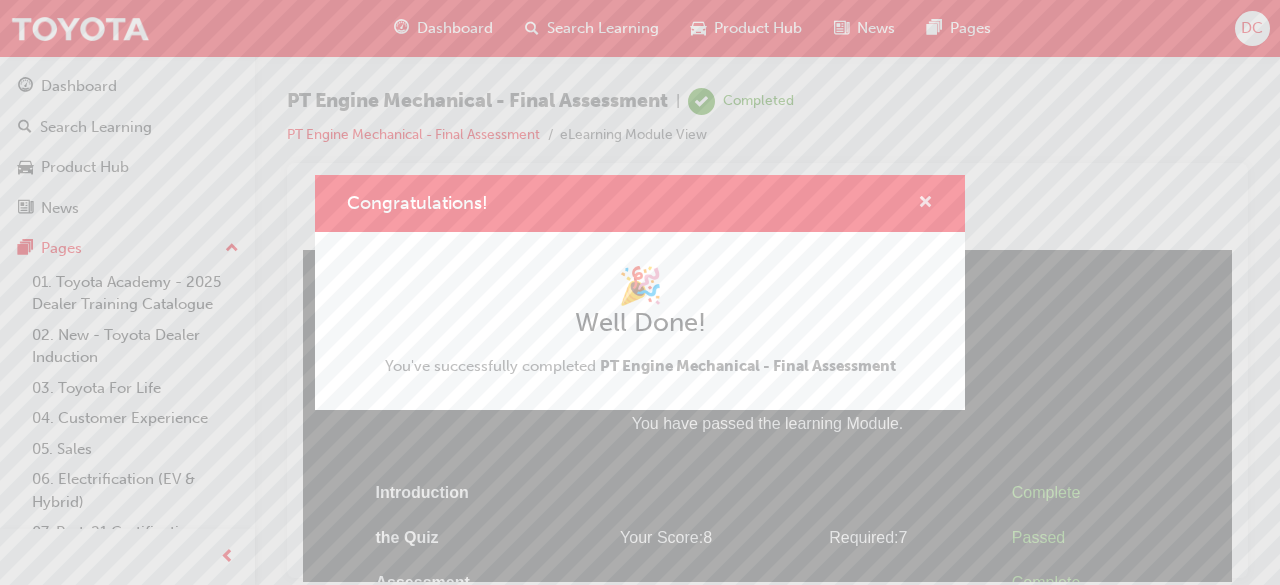click at bounding box center (925, 204) 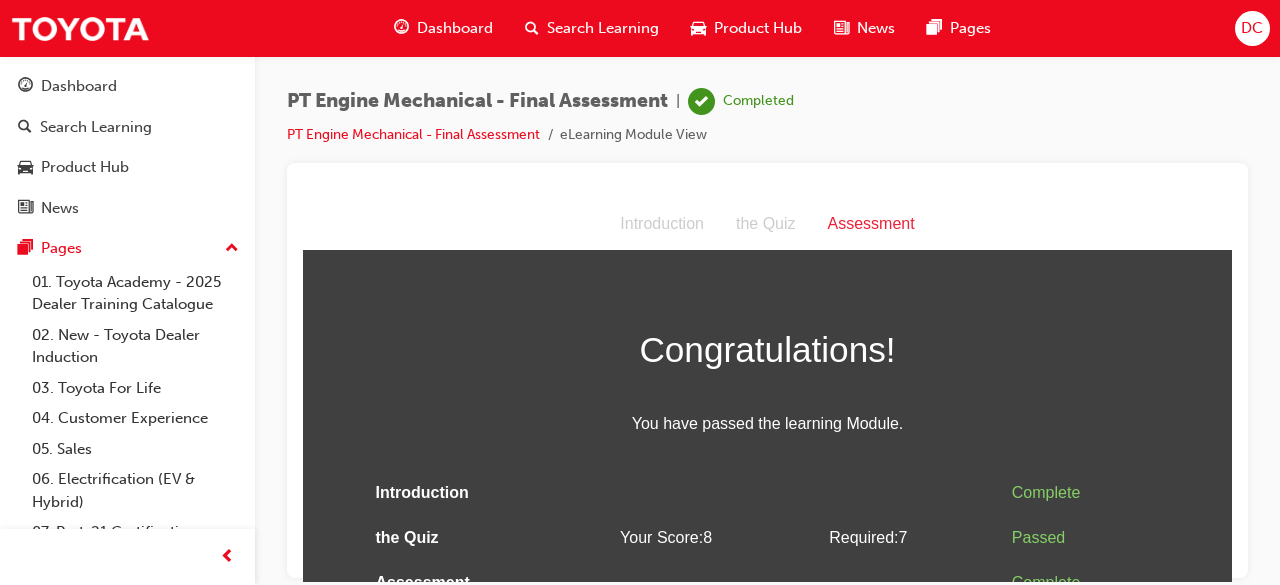click on "Dashboard" at bounding box center (455, 28) 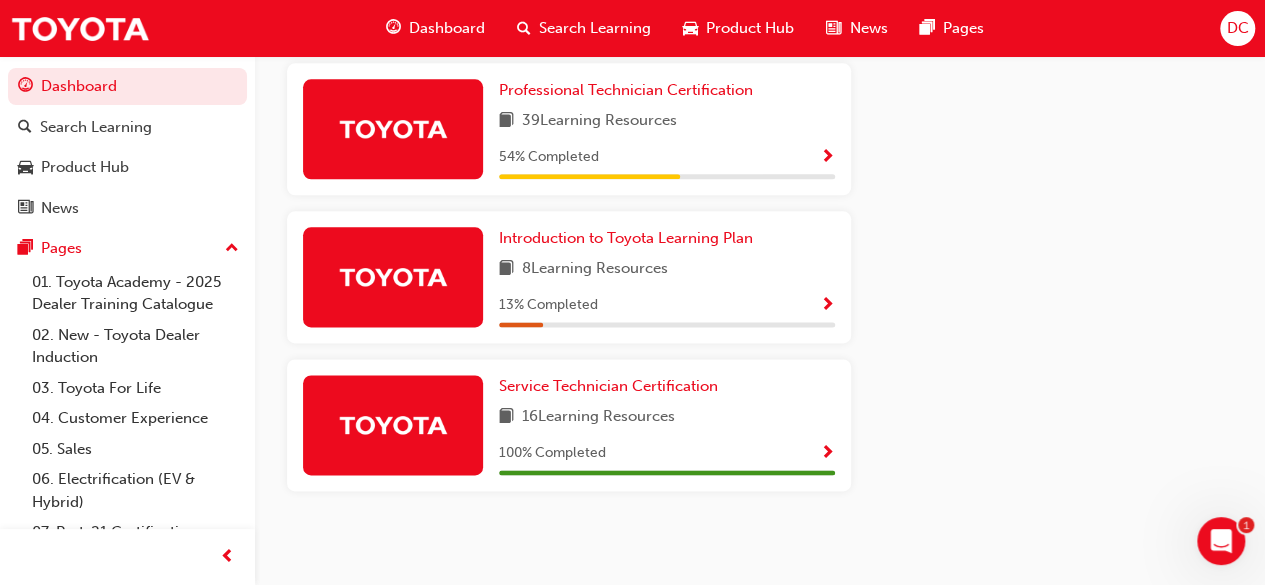 scroll, scrollTop: 1126, scrollLeft: 0, axis: vertical 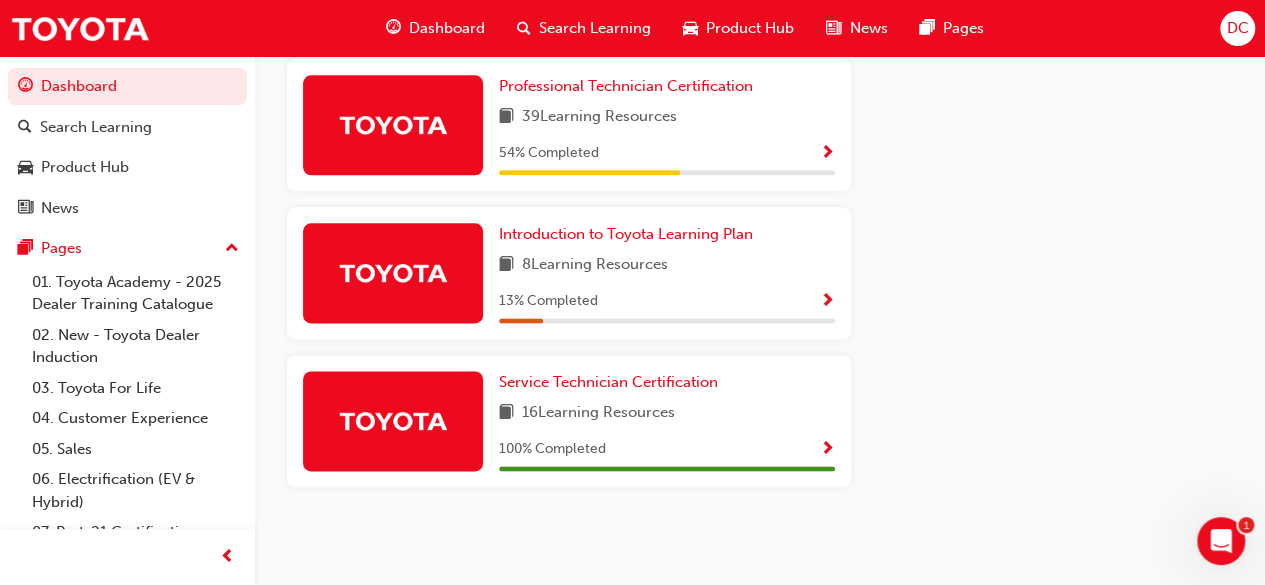 click on "Dashboard" at bounding box center [447, 28] 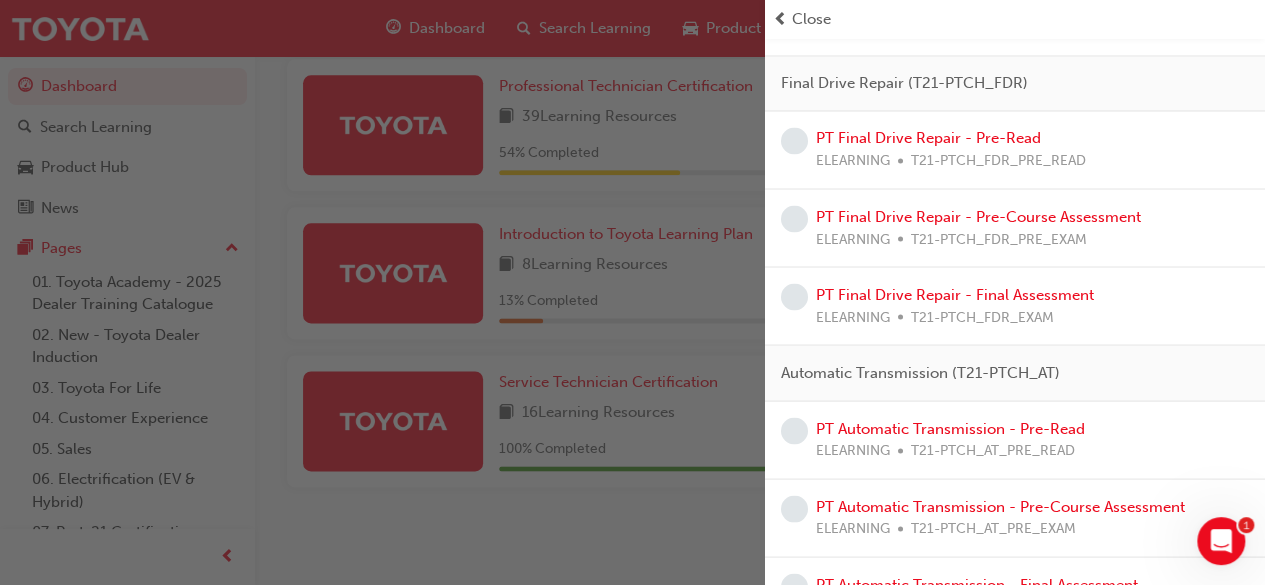 scroll, scrollTop: 1758, scrollLeft: 0, axis: vertical 